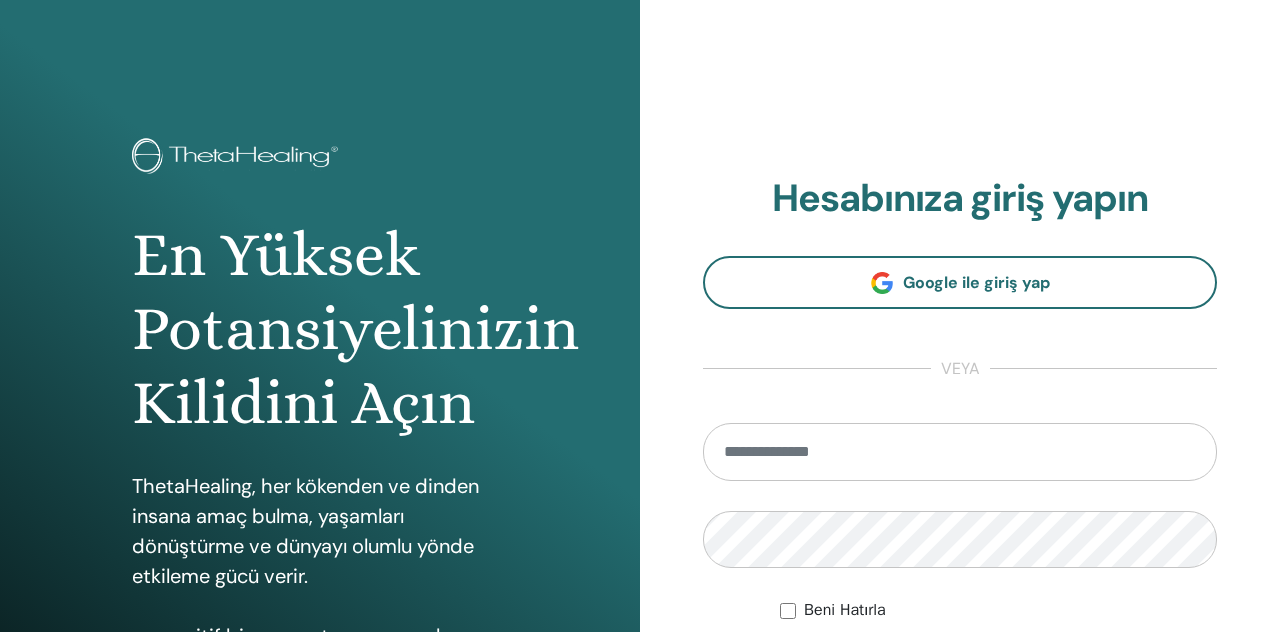 scroll, scrollTop: 0, scrollLeft: 0, axis: both 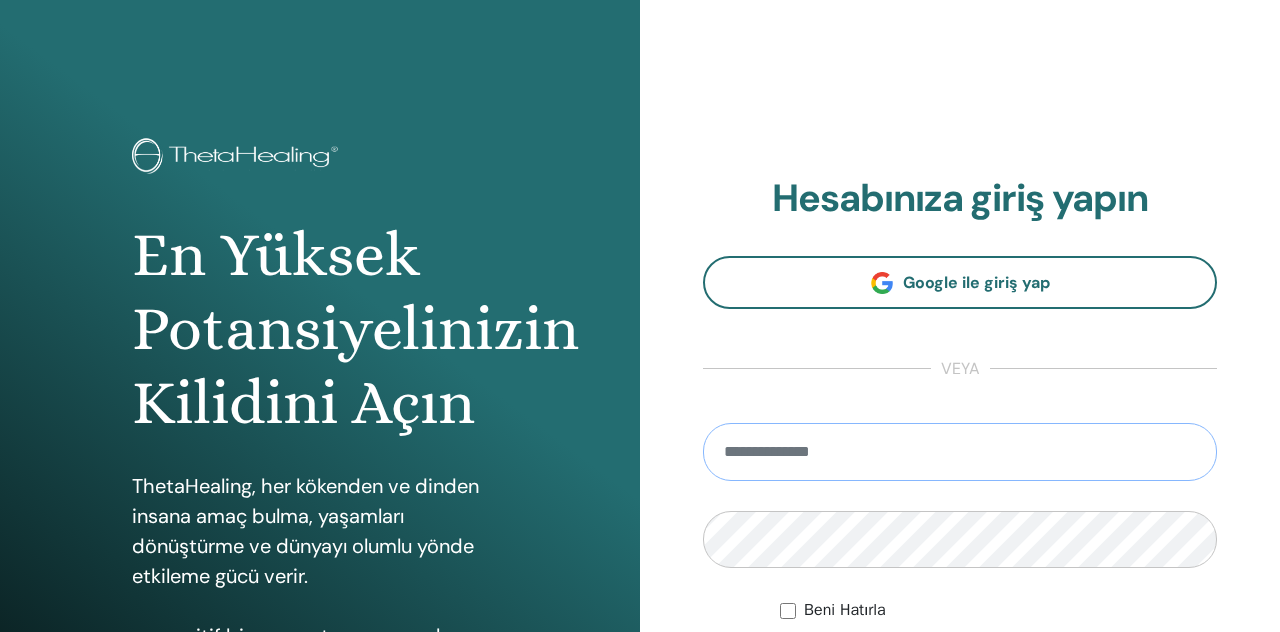 type on "**********" 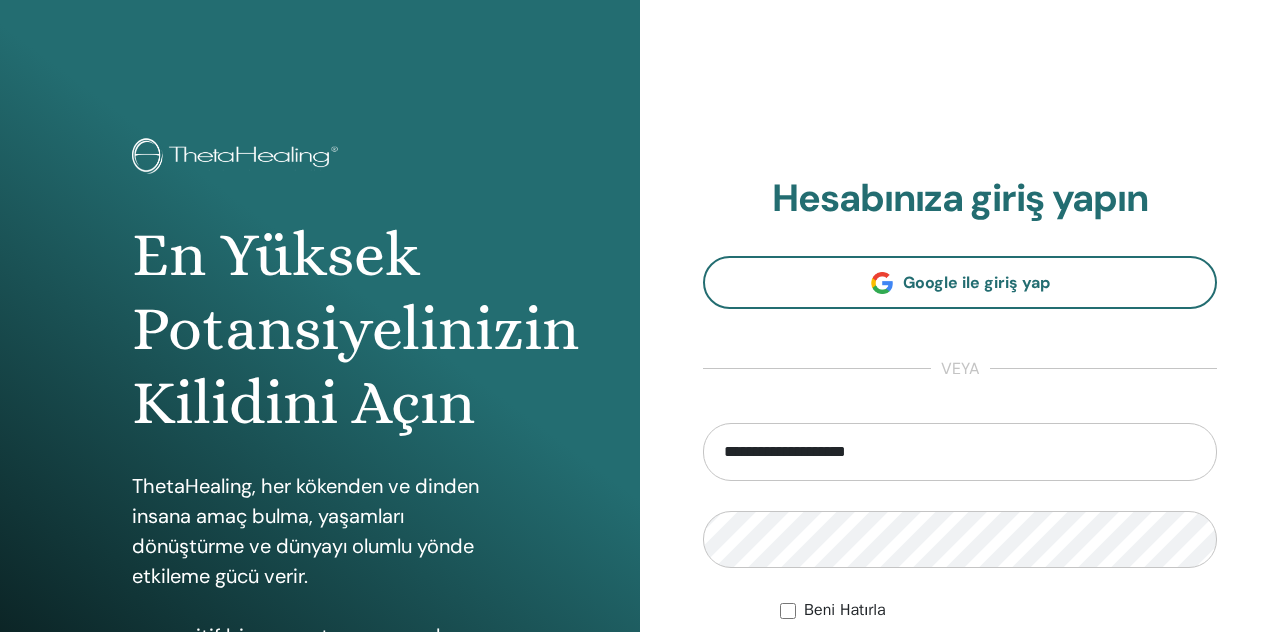 click on "Giriş Yap" at bounding box center (960, 678) 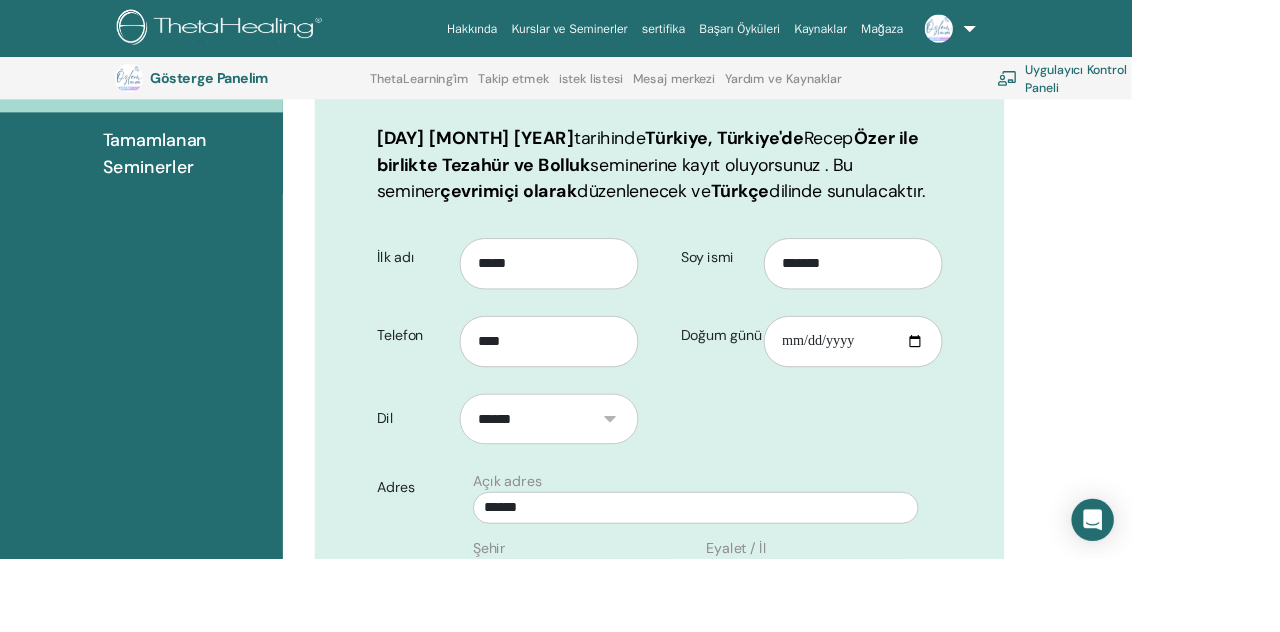 scroll, scrollTop: 295, scrollLeft: 0, axis: vertical 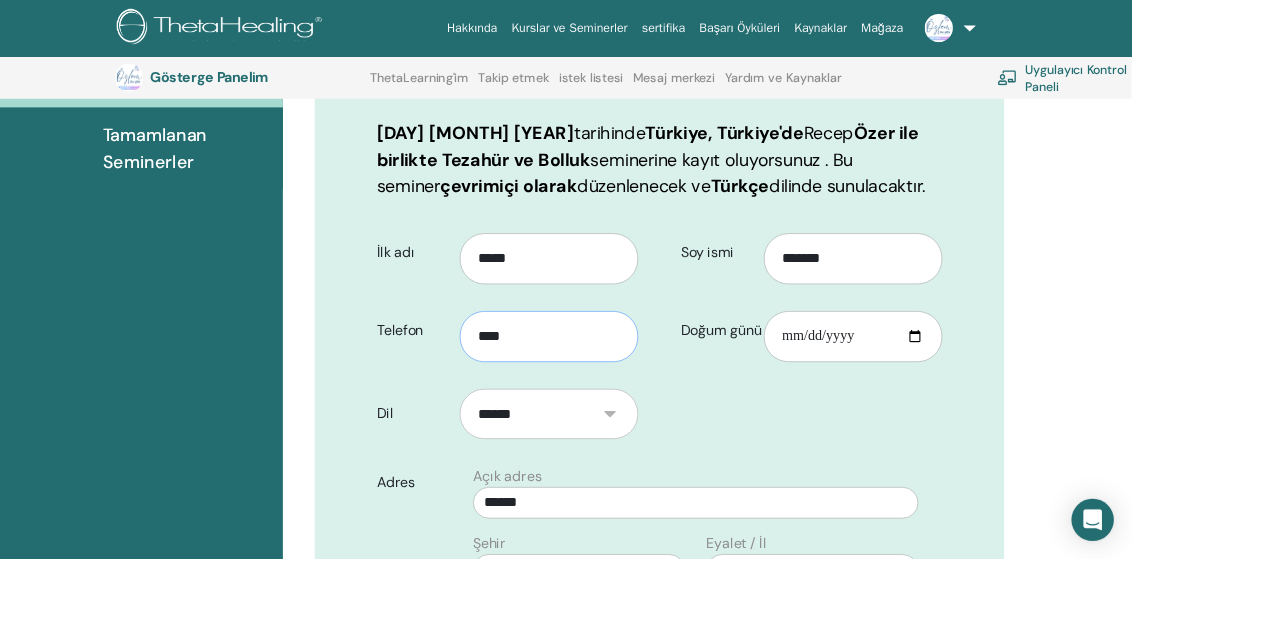 click on "****" at bounding box center (621, 381) 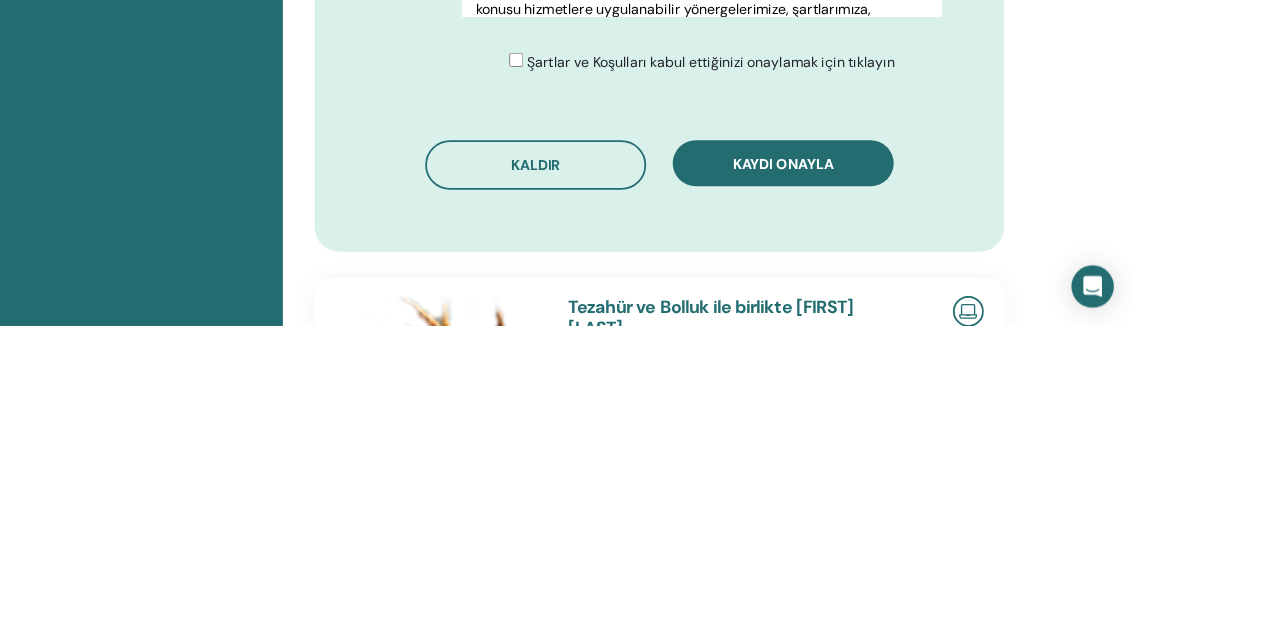 scroll, scrollTop: 1048, scrollLeft: 0, axis: vertical 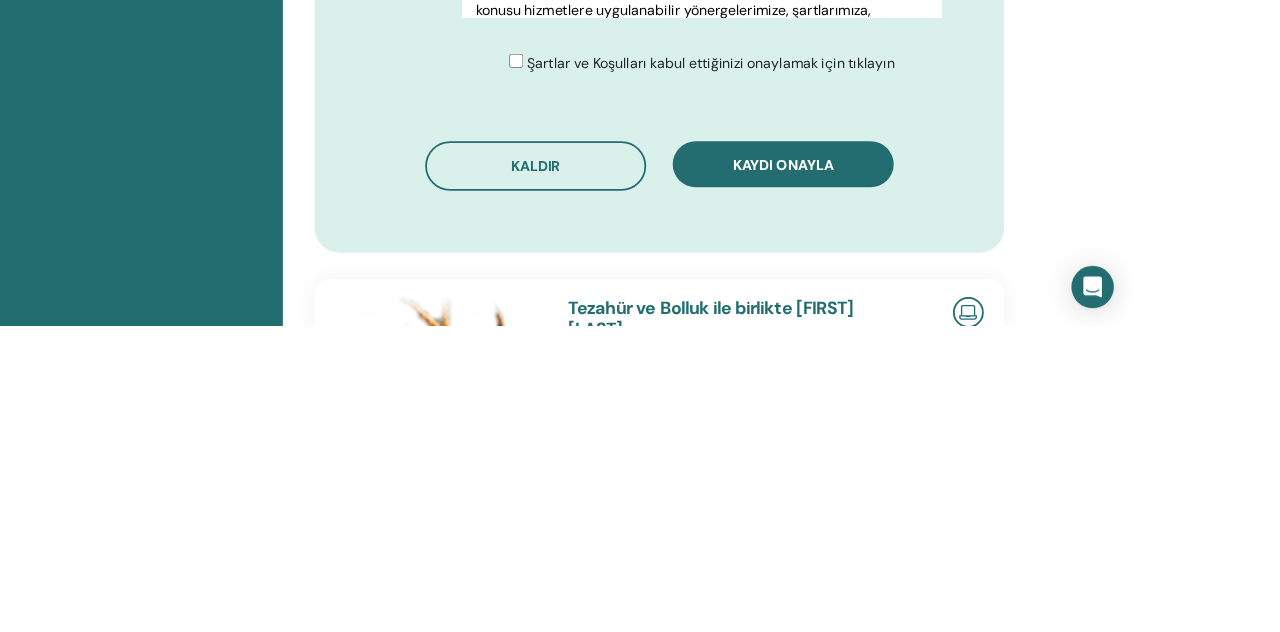 type on "**********" 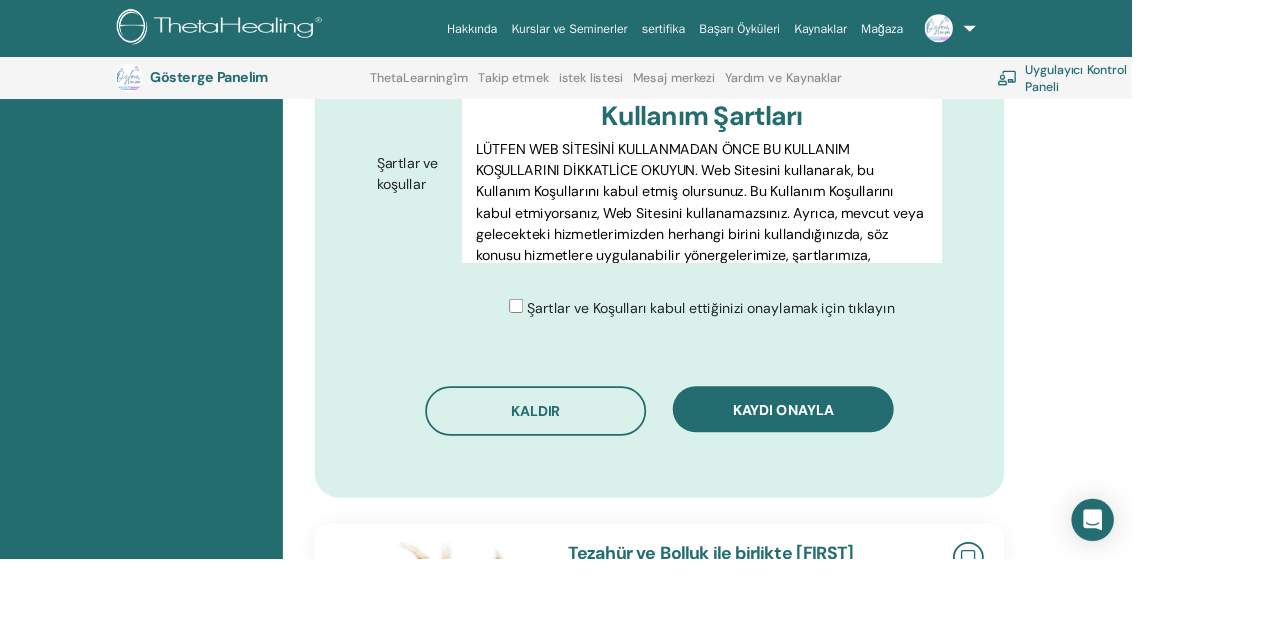scroll, scrollTop: 1035, scrollLeft: 0, axis: vertical 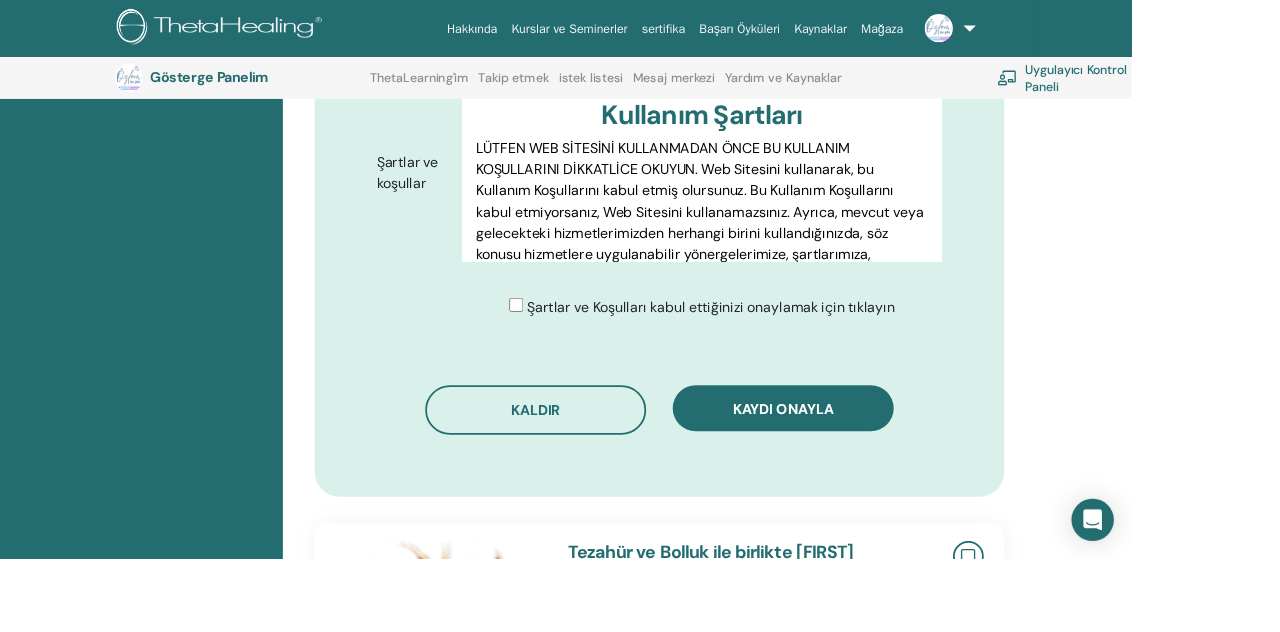 click on "Kaydı onayla" at bounding box center (886, 462) 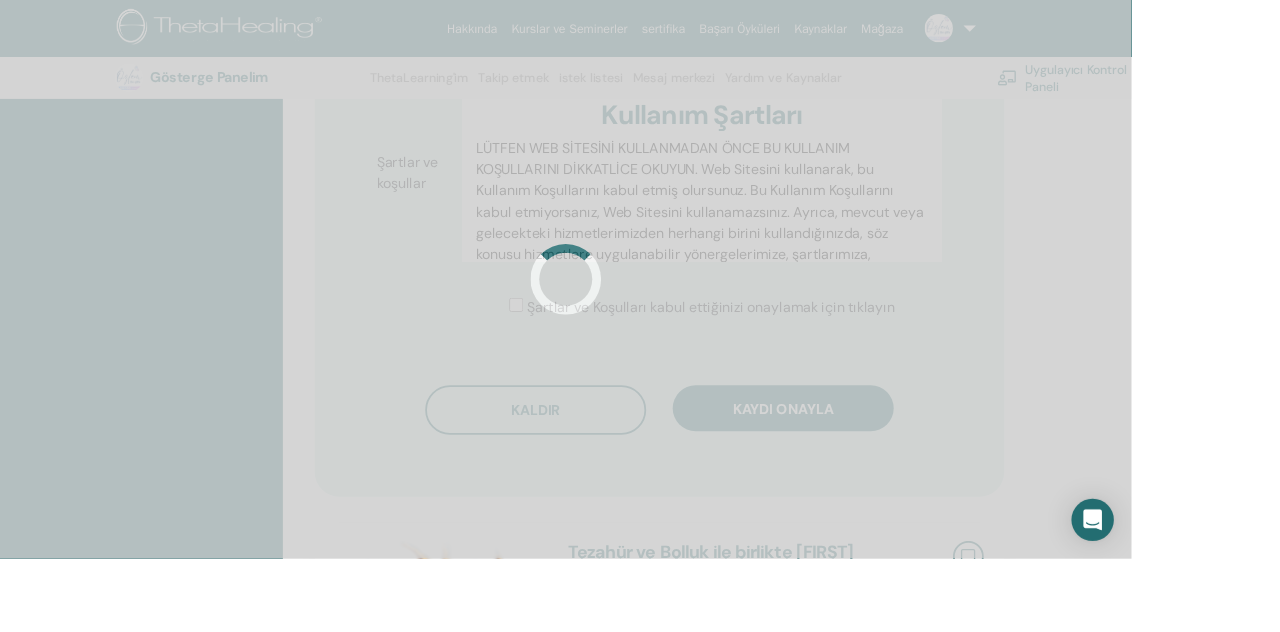 scroll, scrollTop: 1126, scrollLeft: 0, axis: vertical 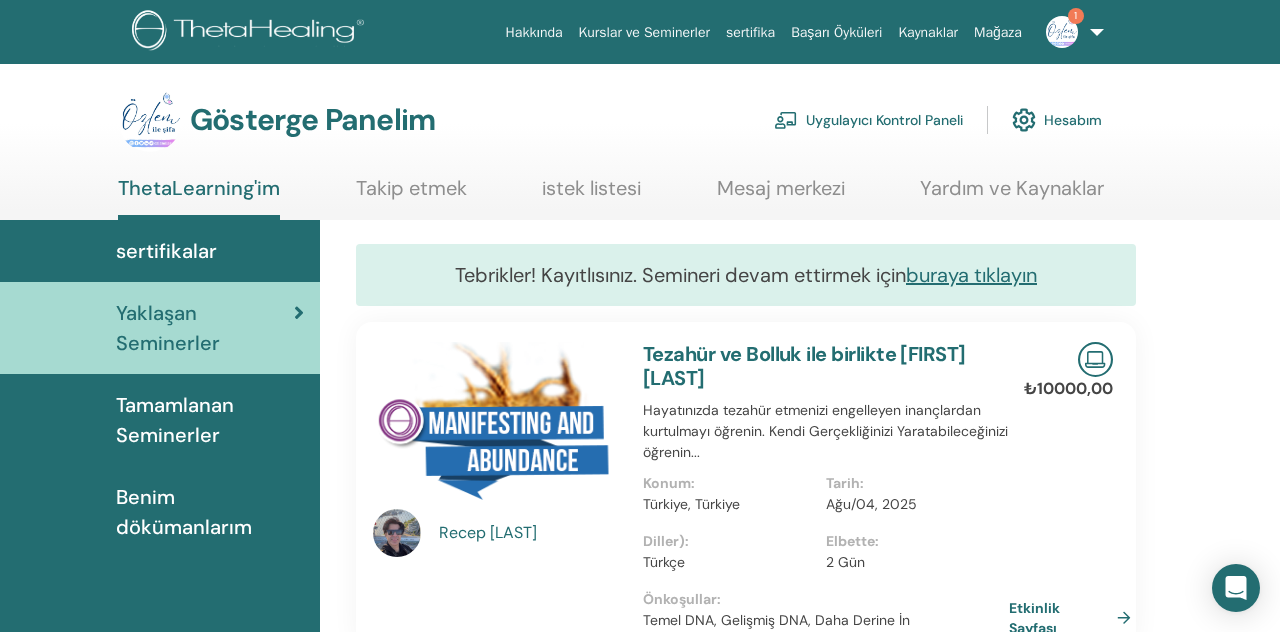 click on "Özer" at bounding box center [513, 532] 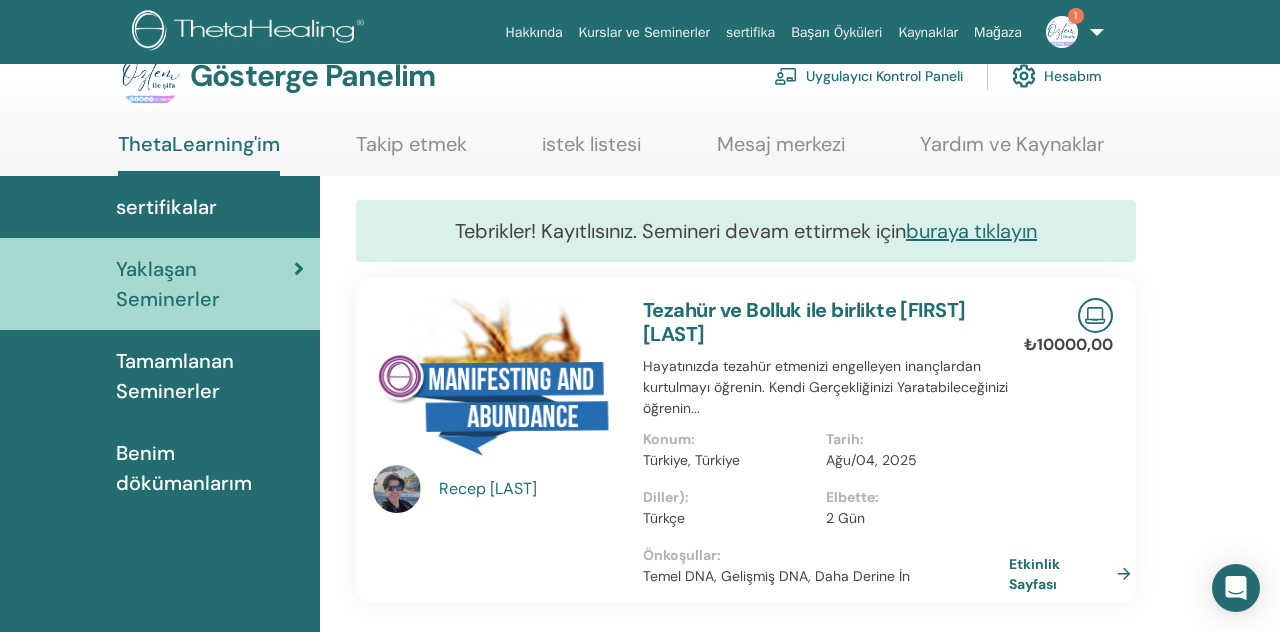 scroll, scrollTop: 46, scrollLeft: 0, axis: vertical 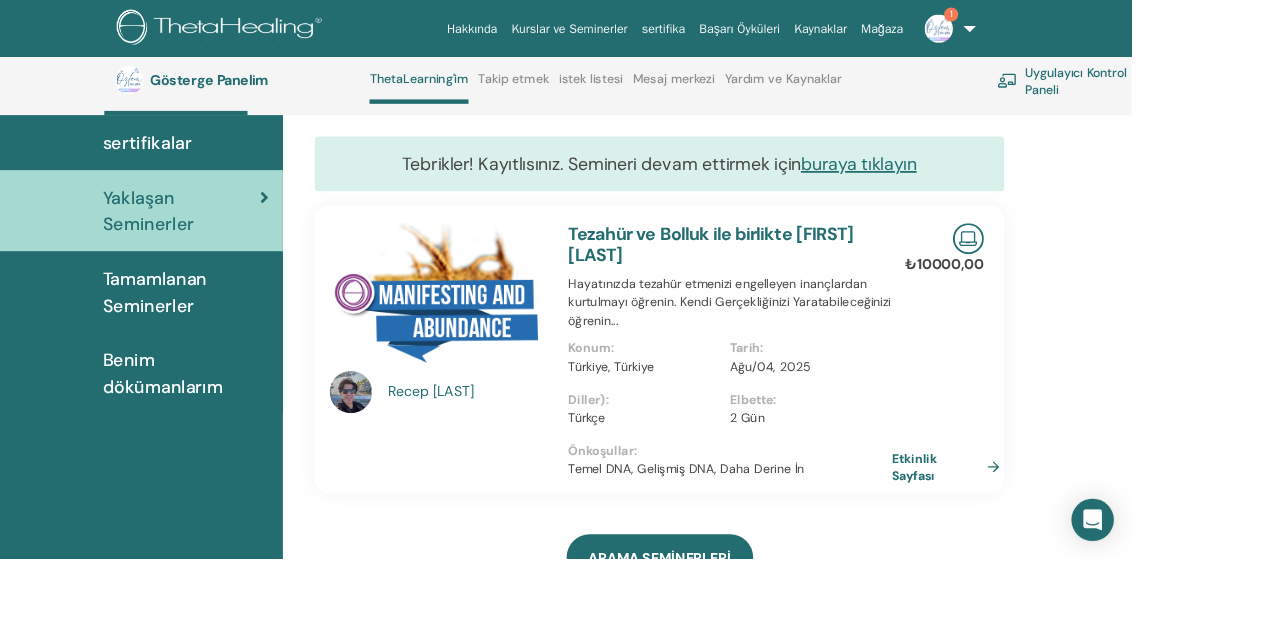 click on "Recep" at bounding box center [462, 443] 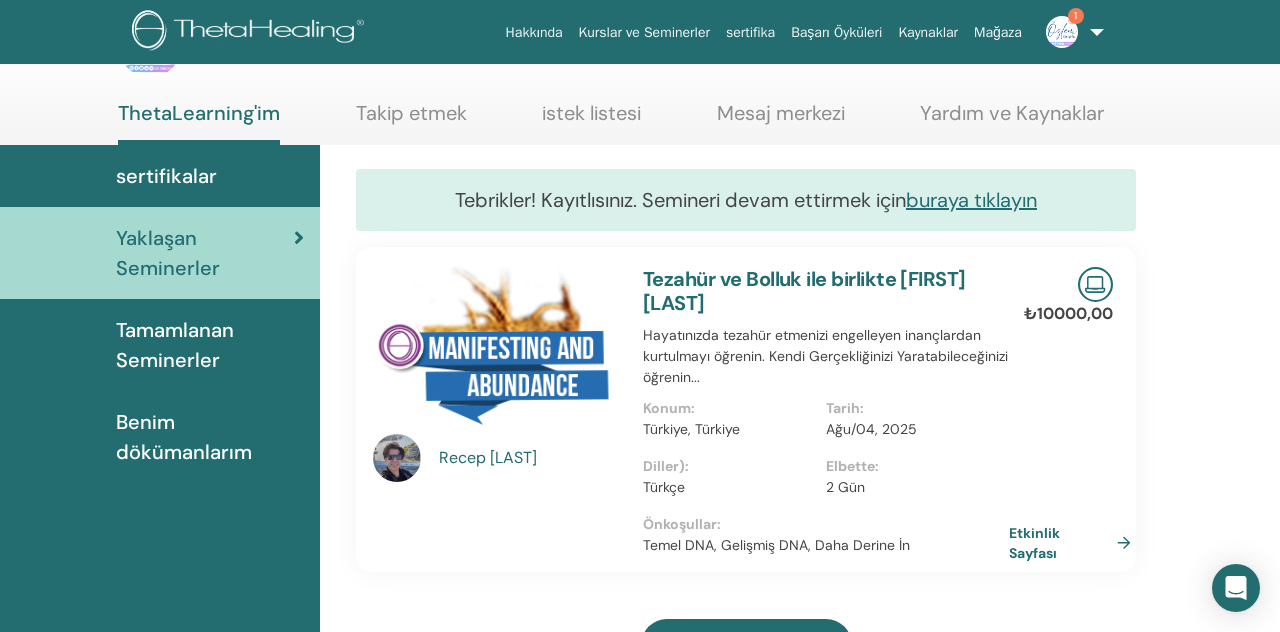 scroll, scrollTop: 0, scrollLeft: 0, axis: both 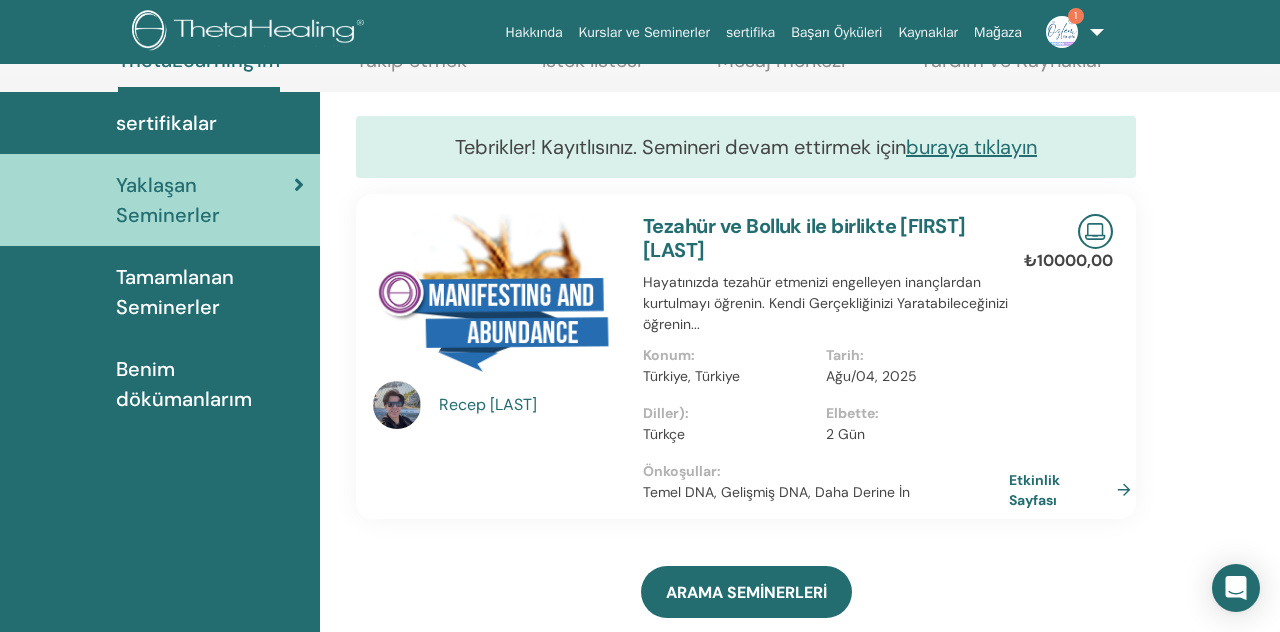 click on "Etkinlik Sayfası" at bounding box center (1034, 490) 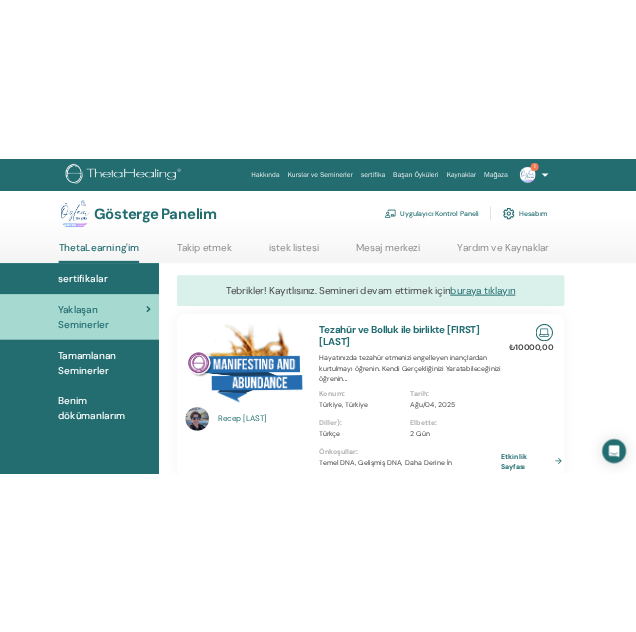 scroll, scrollTop: 0, scrollLeft: 0, axis: both 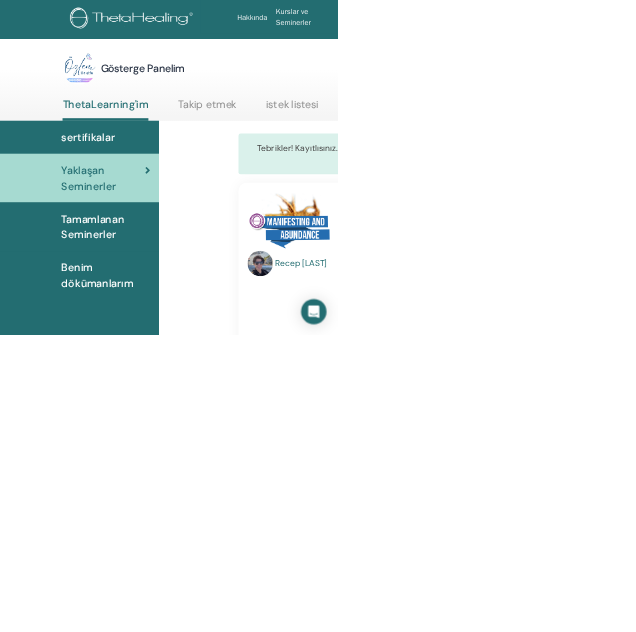 click at bounding box center [987, 32] 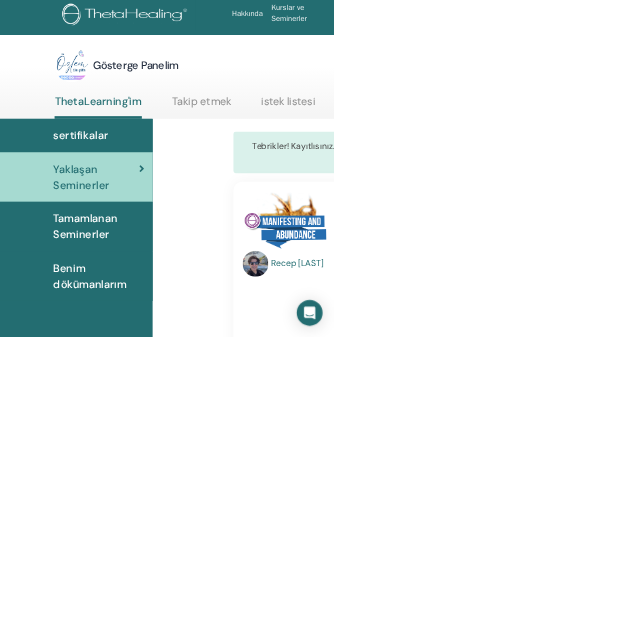 click on "Bildirimler 1" at bounding box center [990, 344] 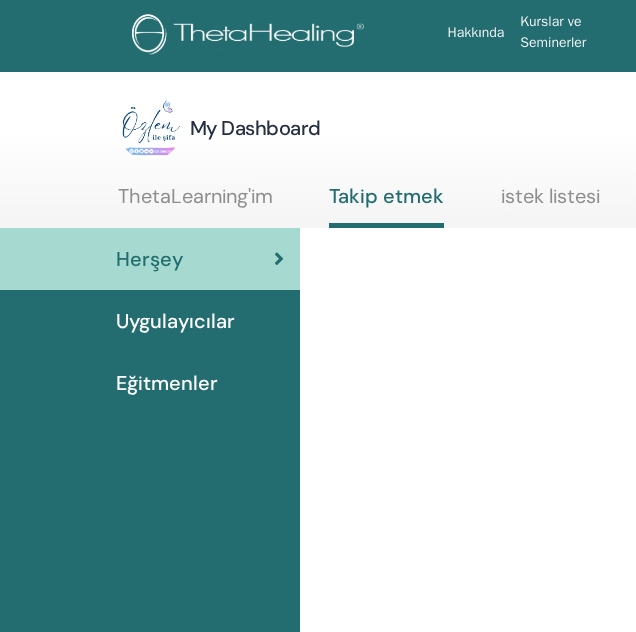 scroll, scrollTop: 0, scrollLeft: 0, axis: both 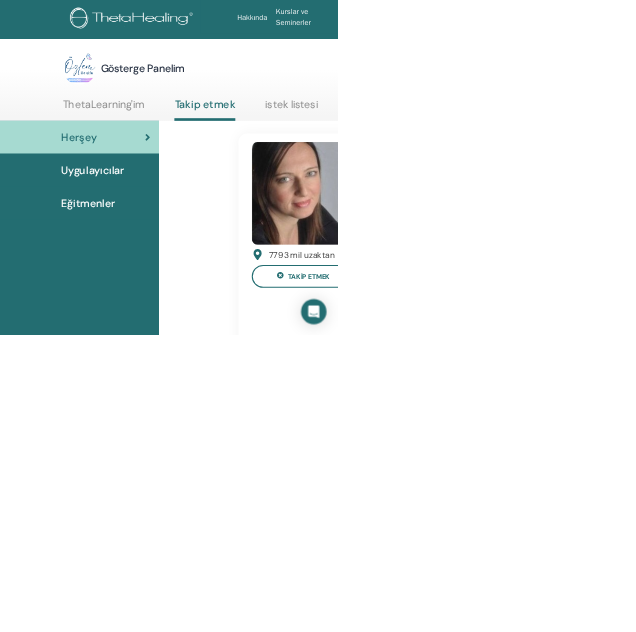 click on "Uygulayıcı Kontrol Paneli" at bounding box center (804, 129) 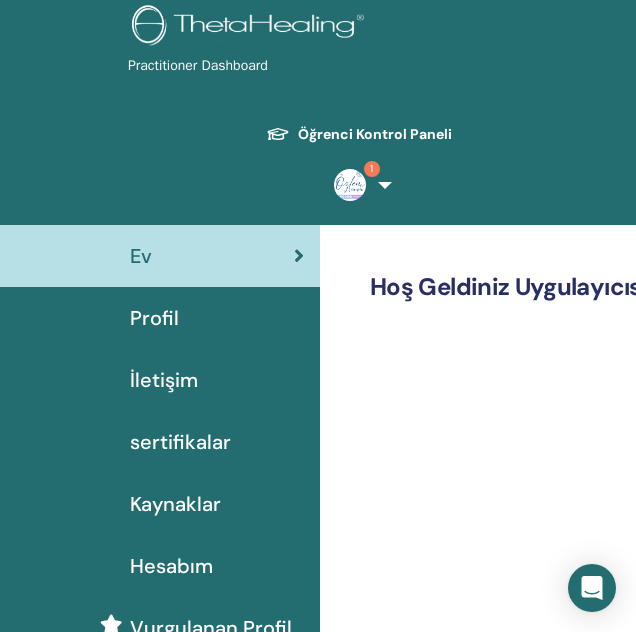scroll, scrollTop: 0, scrollLeft: 0, axis: both 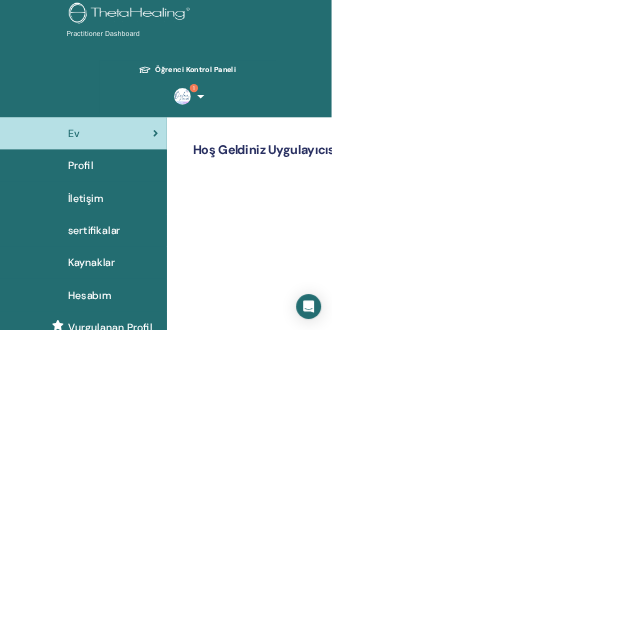 click on "sertifikalar" at bounding box center (180, 442) 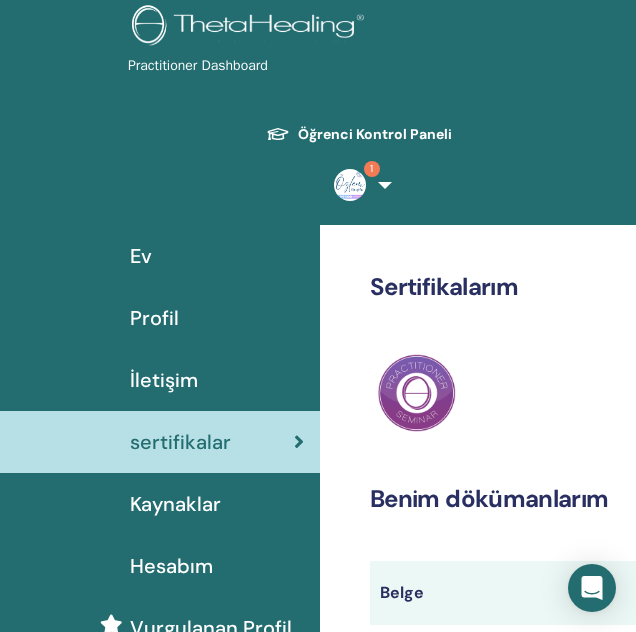 scroll, scrollTop: 0, scrollLeft: 0, axis: both 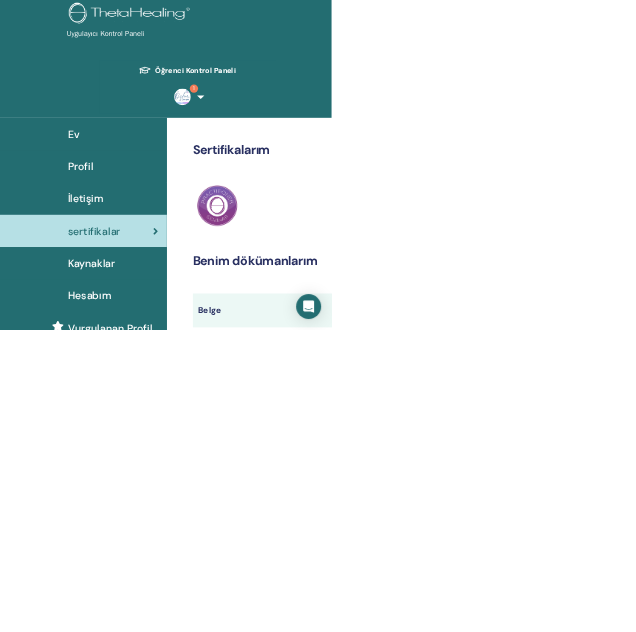 click on "1" at bounding box center [359, 186] 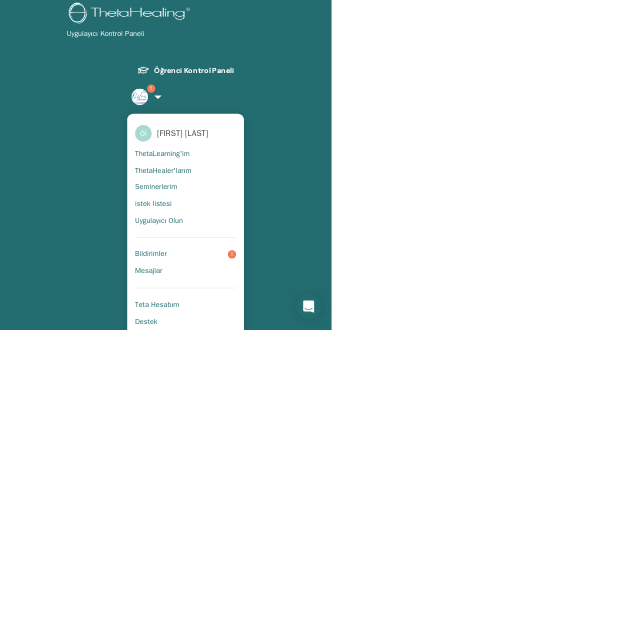 click on "Bildirimler 1" at bounding box center (356, 488) 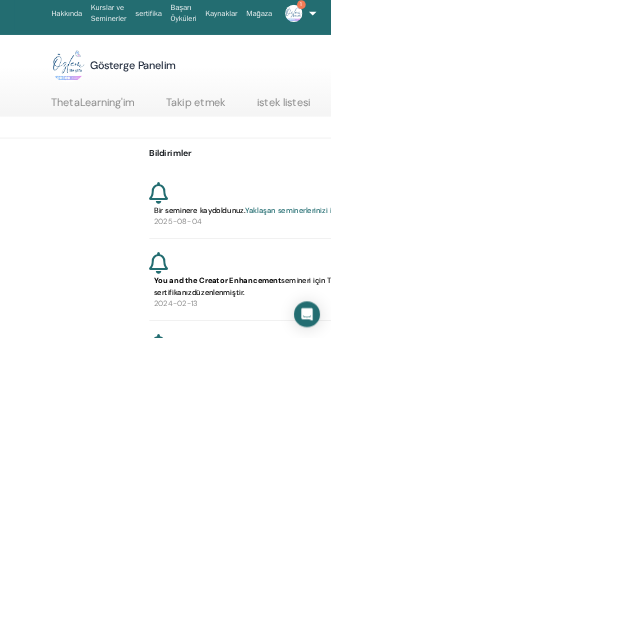 scroll, scrollTop: 0, scrollLeft: 0, axis: both 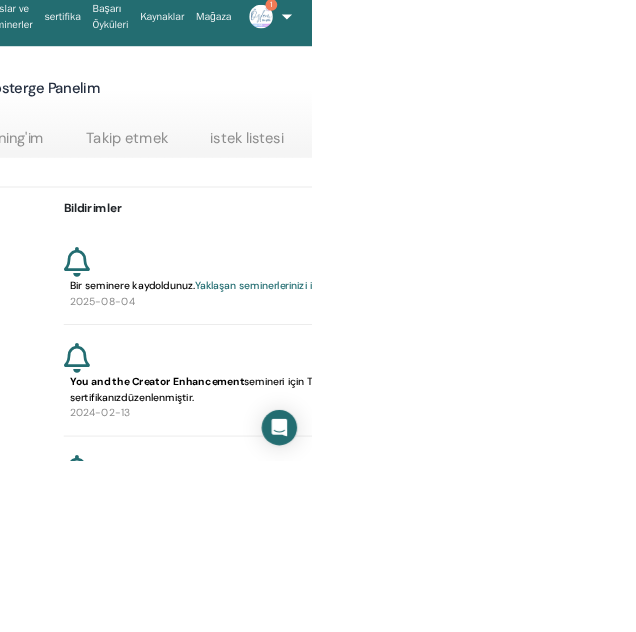 click on "Yaklaşan seminerlerinizi inceleyin." at bounding box center (585, 396) 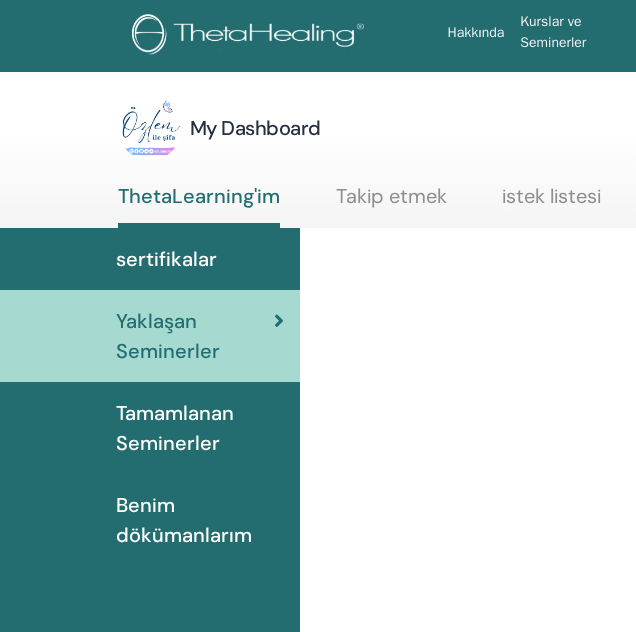scroll, scrollTop: 0, scrollLeft: 0, axis: both 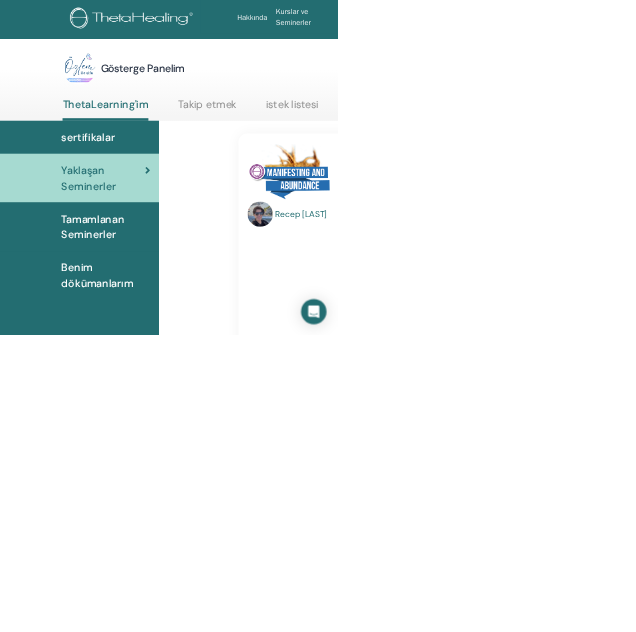 click on "Yaklaşan Seminerler" at bounding box center (168, 336) 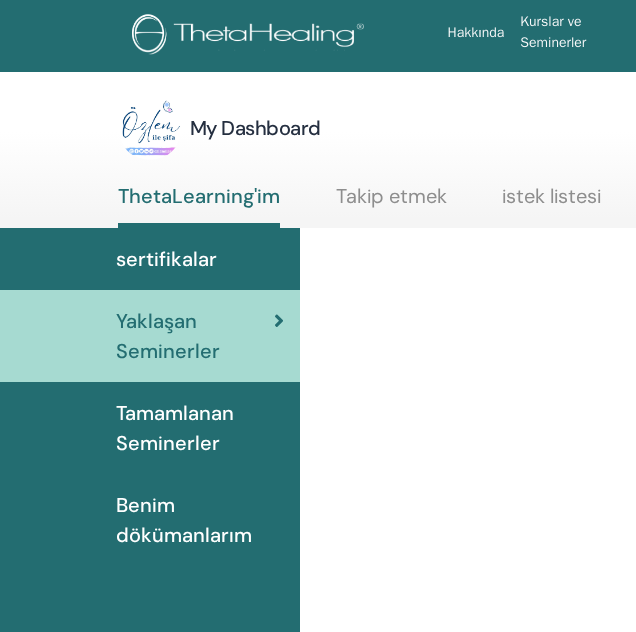scroll, scrollTop: 0, scrollLeft: 0, axis: both 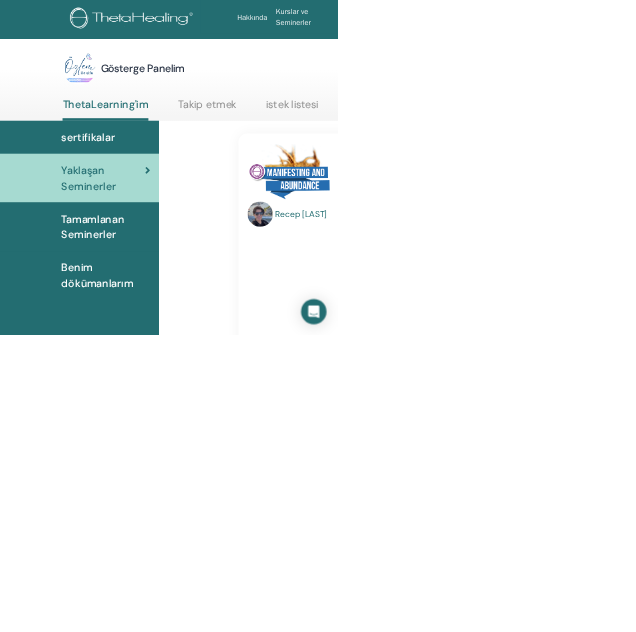 click on "Tamamlanan Seminerler" at bounding box center [175, 428] 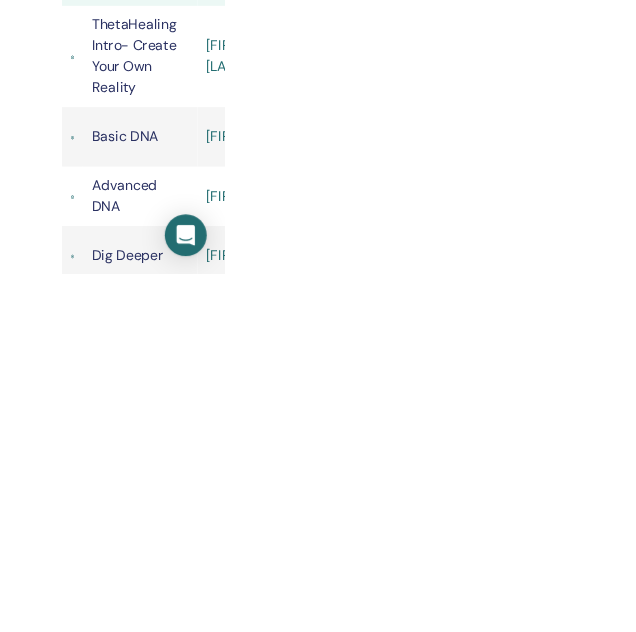 scroll, scrollTop: 466, scrollLeft: 0, axis: vertical 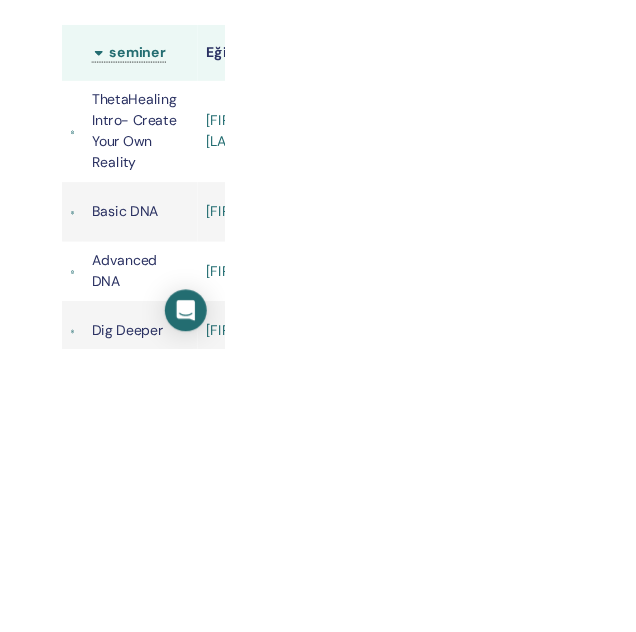 click on "[FIRST] [LAST]" at bounding box center [666, 474] 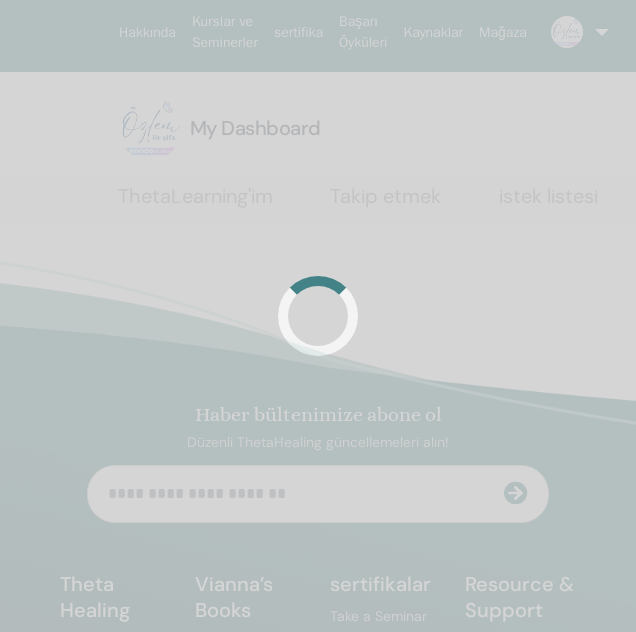 scroll, scrollTop: 0, scrollLeft: 0, axis: both 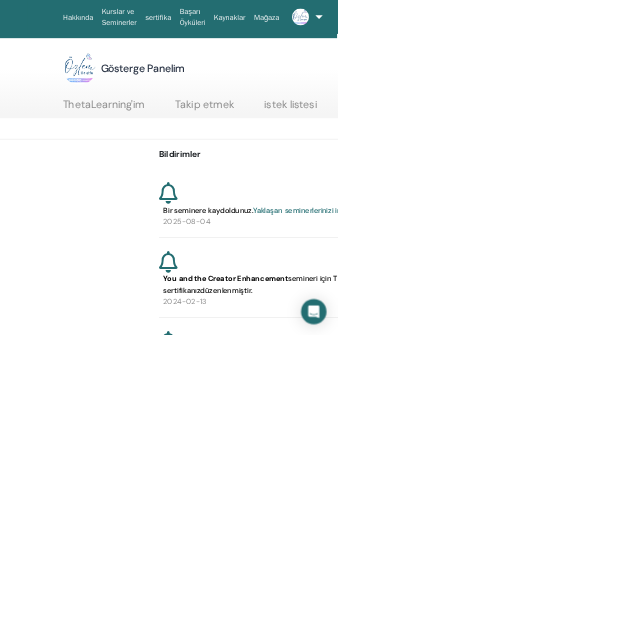 click on "Mesajlar" at bounding box center [984, 241] 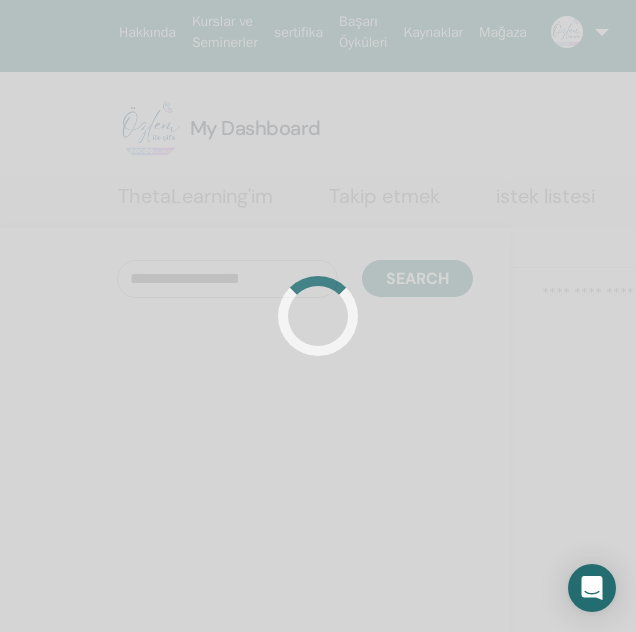 scroll, scrollTop: 0, scrollLeft: 0, axis: both 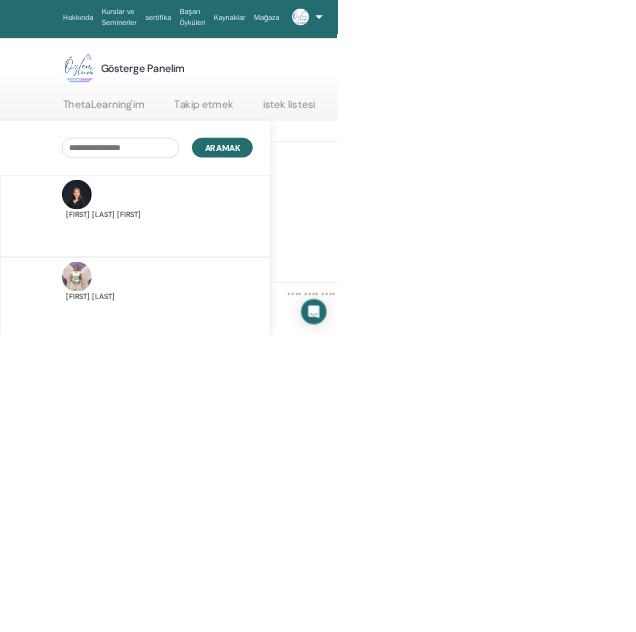 click on "Bildirimler" at bounding box center [871, 246] 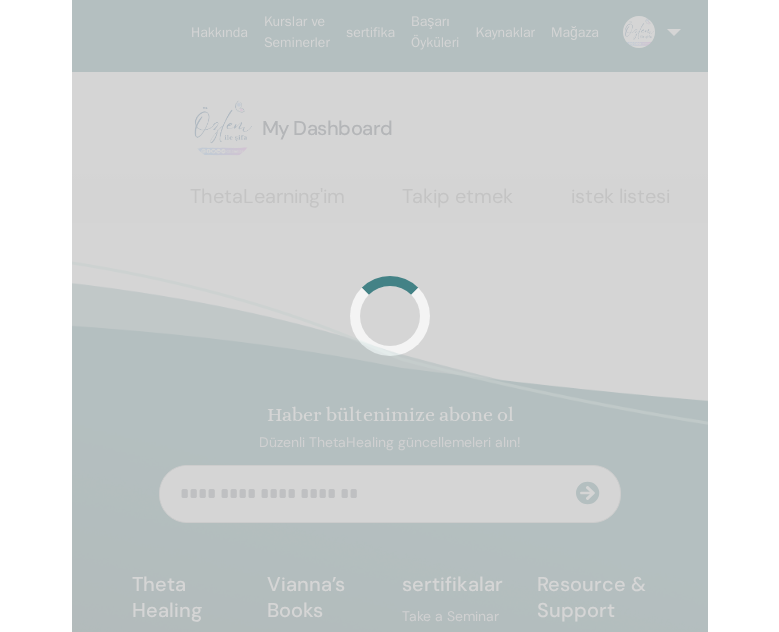 scroll, scrollTop: 0, scrollLeft: 0, axis: both 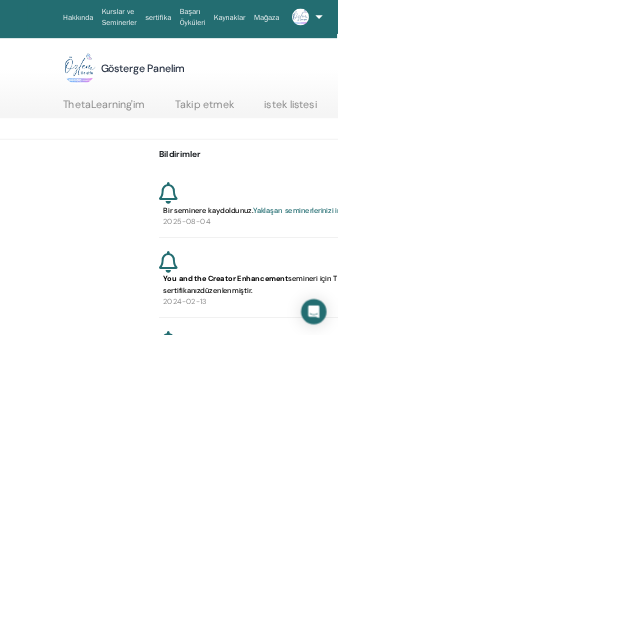 click at bounding box center (600, 495) 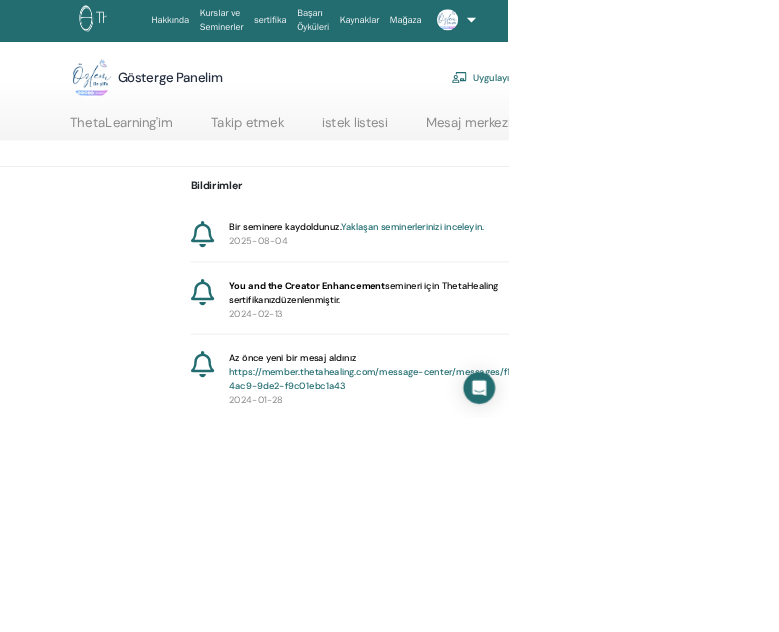 scroll, scrollTop: 2, scrollLeft: 0, axis: vertical 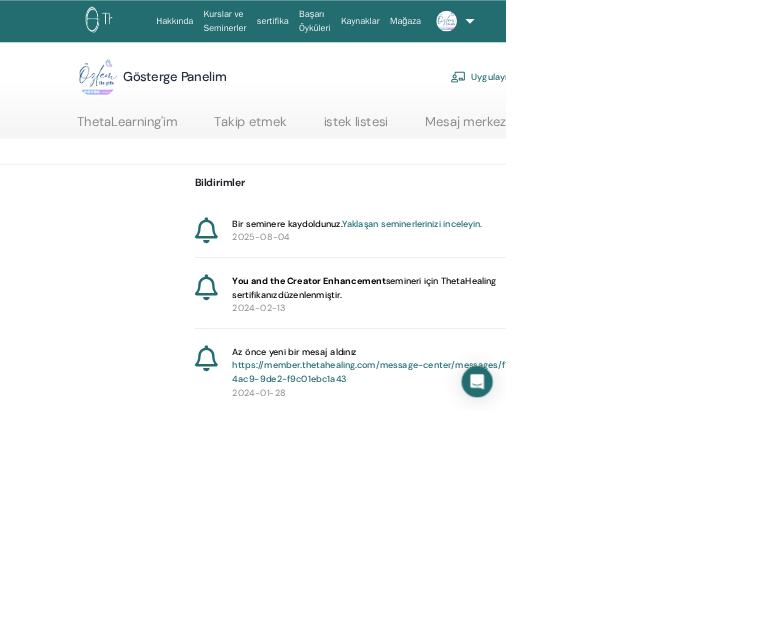 click on "Uygulayıcı Kontrol Paneli" at bounding box center (804, 119) 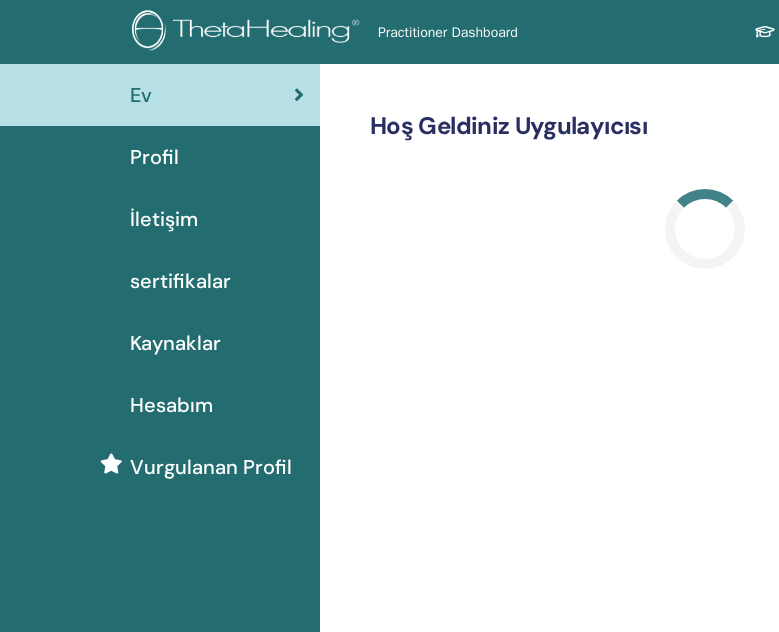 scroll, scrollTop: 0, scrollLeft: 0, axis: both 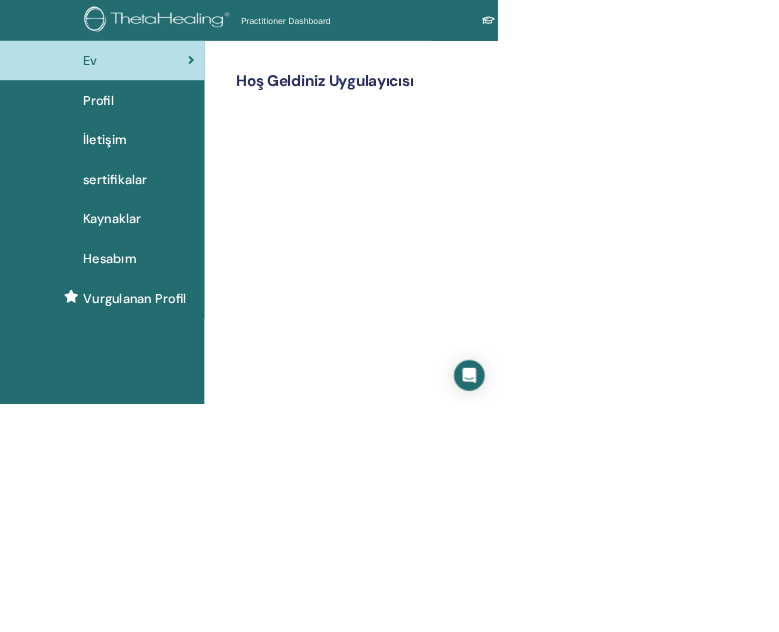 click on "sertifikalar" at bounding box center [160, 281] 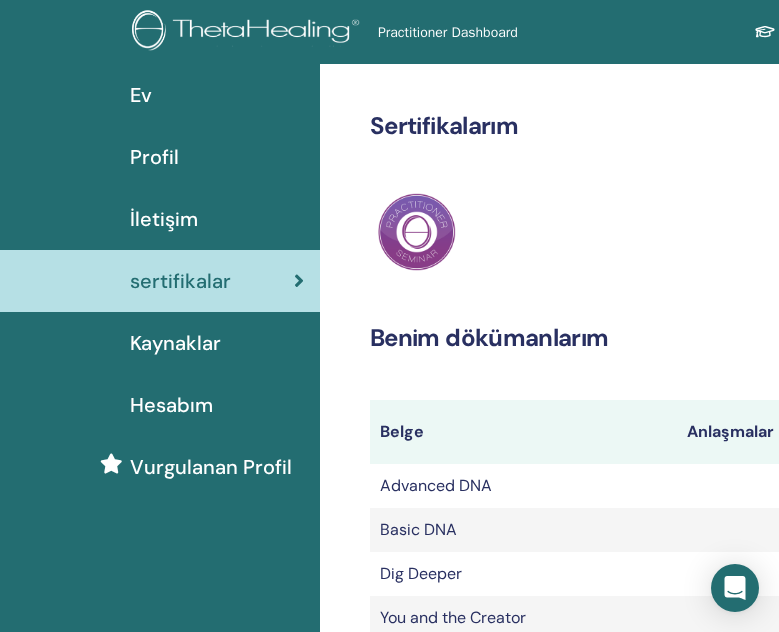 scroll, scrollTop: 0, scrollLeft: 0, axis: both 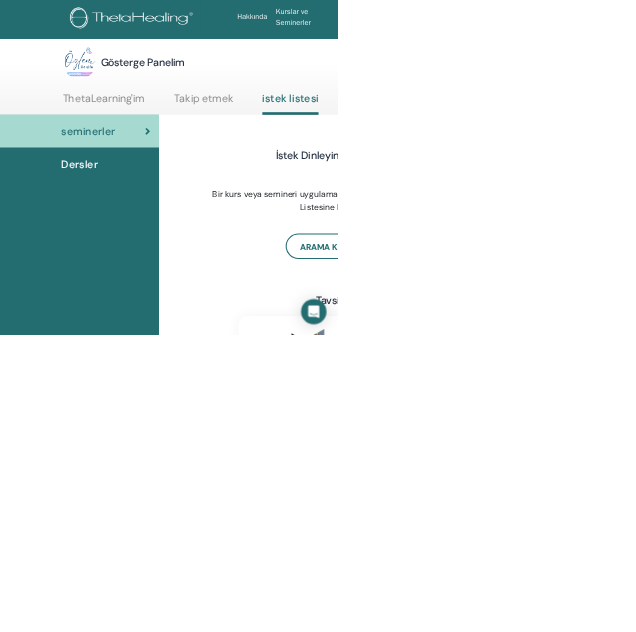 click on "Dersler" at bounding box center (150, 309) 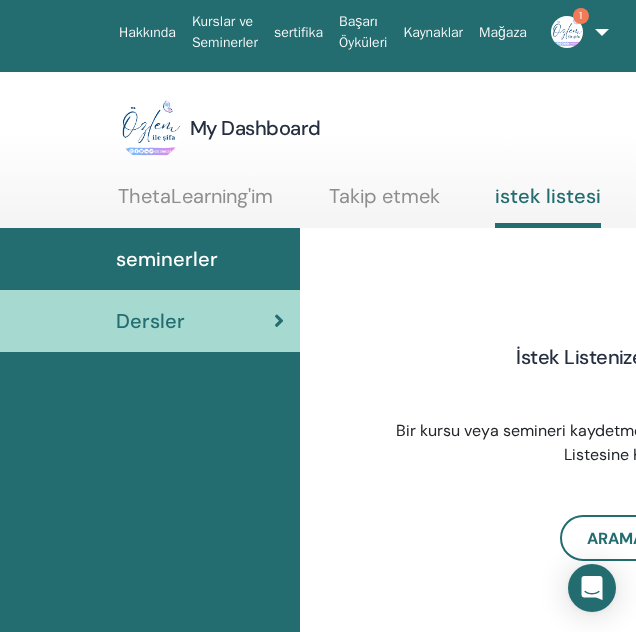 scroll, scrollTop: 0, scrollLeft: 0, axis: both 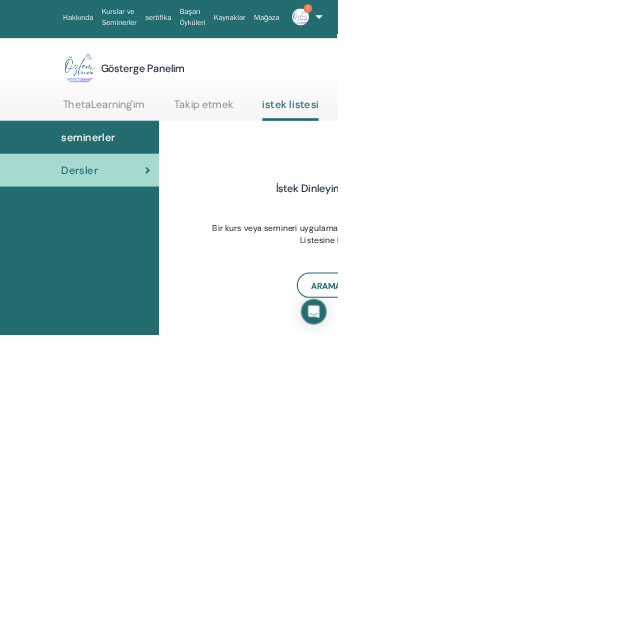 click on "ThetaLearning'im" at bounding box center (195, 203) 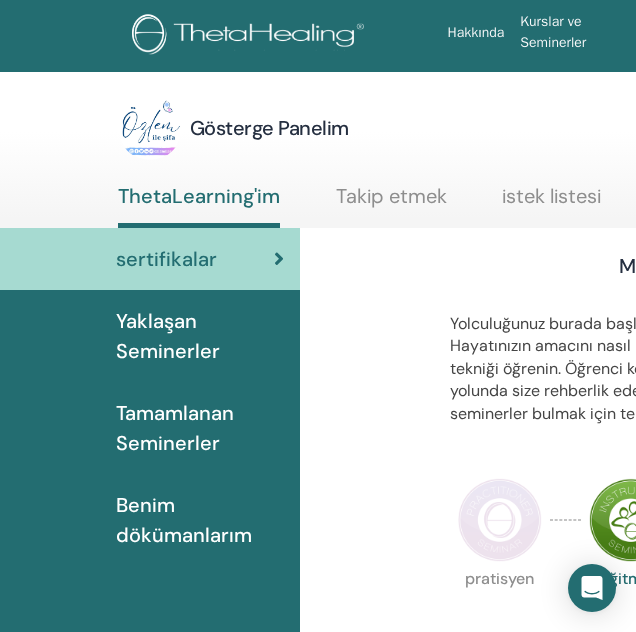 scroll, scrollTop: 0, scrollLeft: 0, axis: both 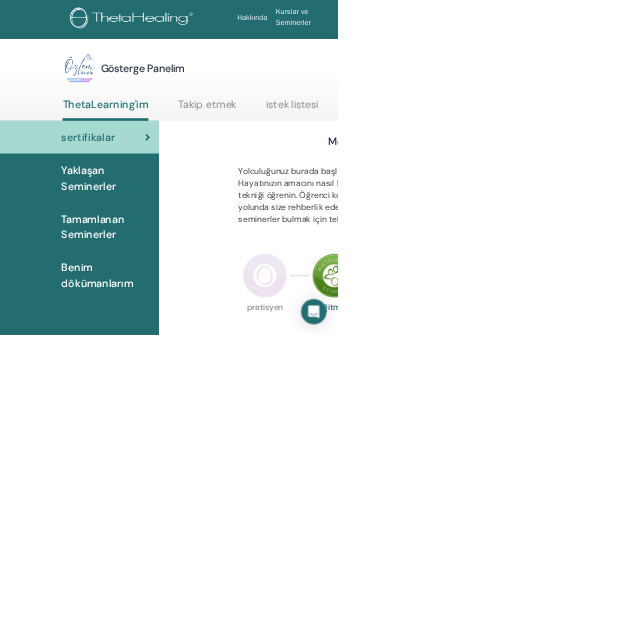 click on "Tamamlanan Seminerler" at bounding box center (175, 428) 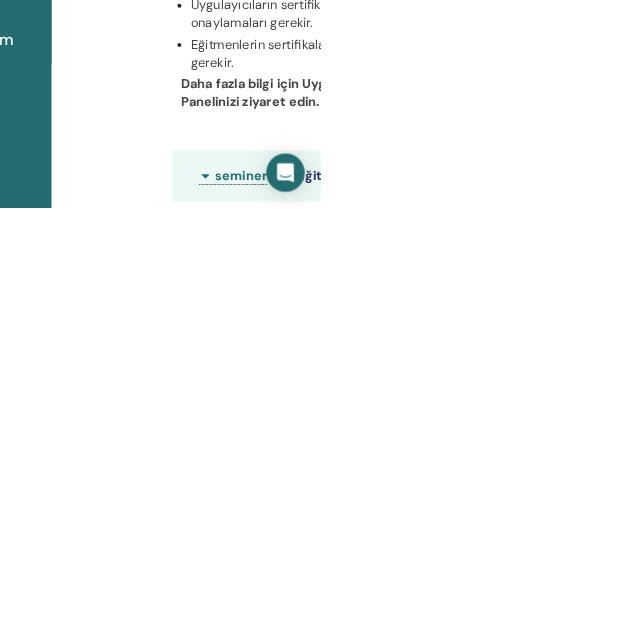 scroll, scrollTop: 114, scrollLeft: 0, axis: vertical 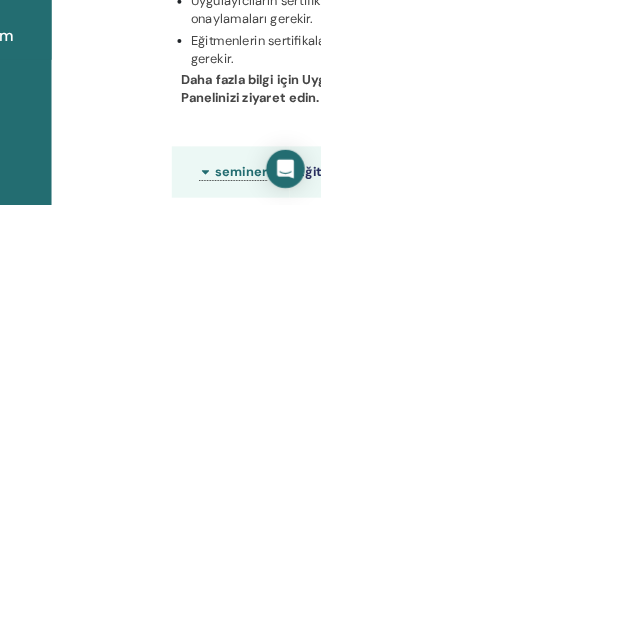 click on "İndirmek" at bounding box center [899, 1057] 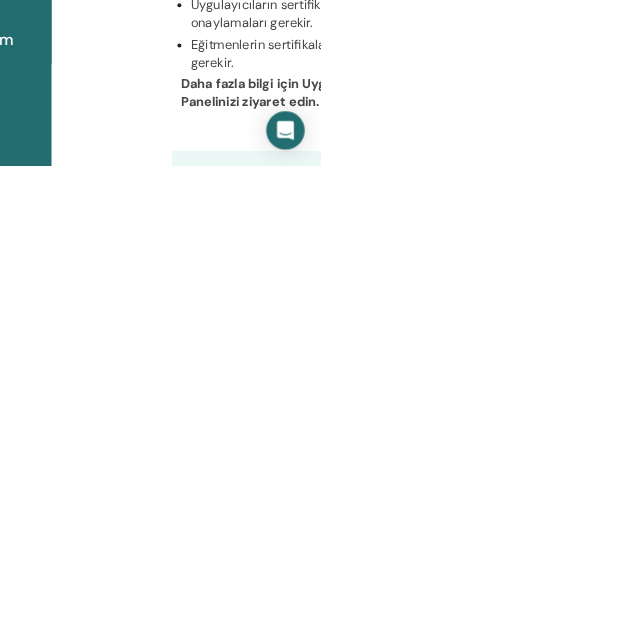 scroll, scrollTop: 222, scrollLeft: 0, axis: vertical 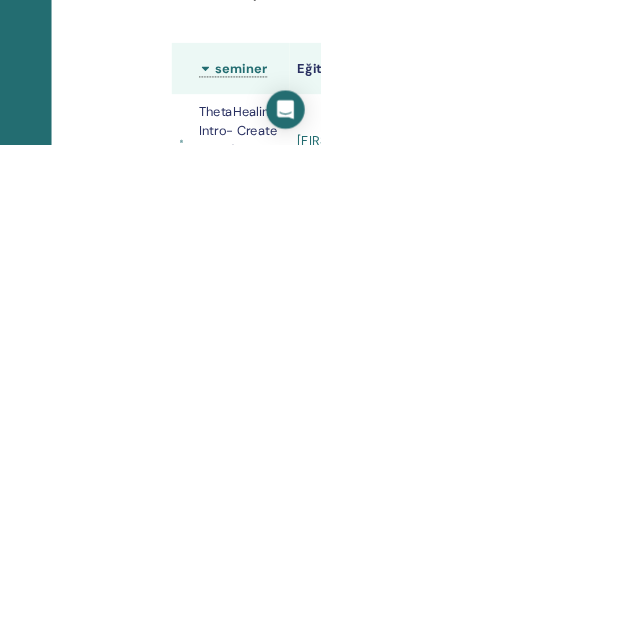 click on "İndirmek" at bounding box center [899, 1002] 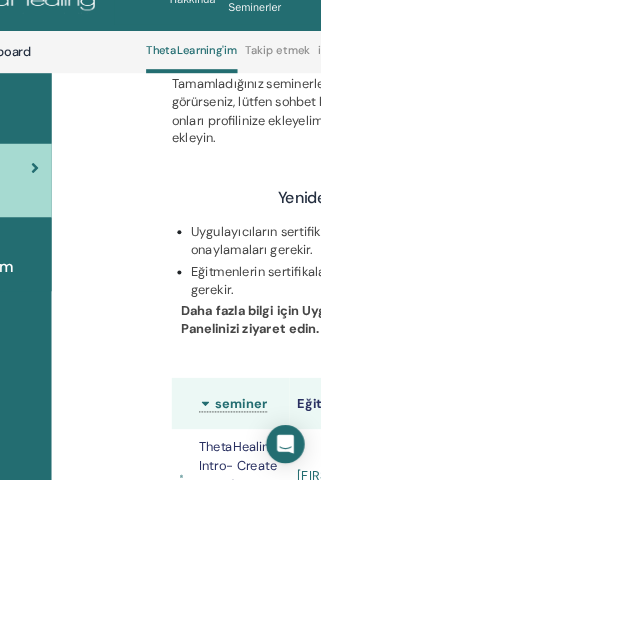 scroll, scrollTop: 0, scrollLeft: 0, axis: both 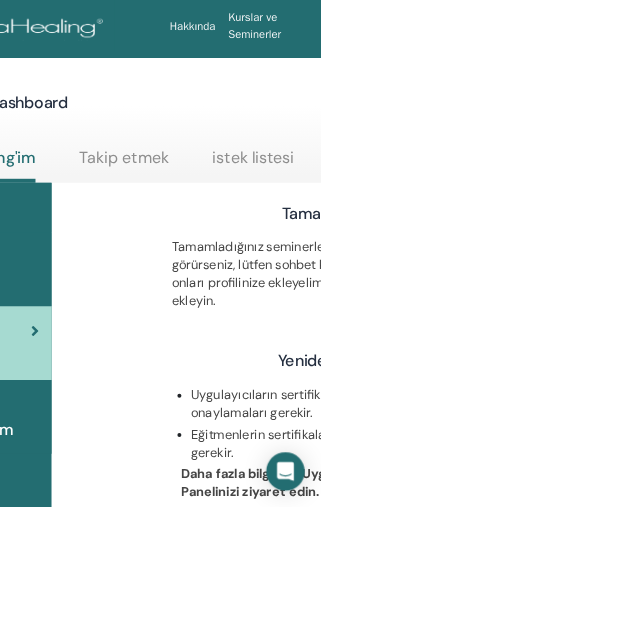 click at bounding box center (987, 32) 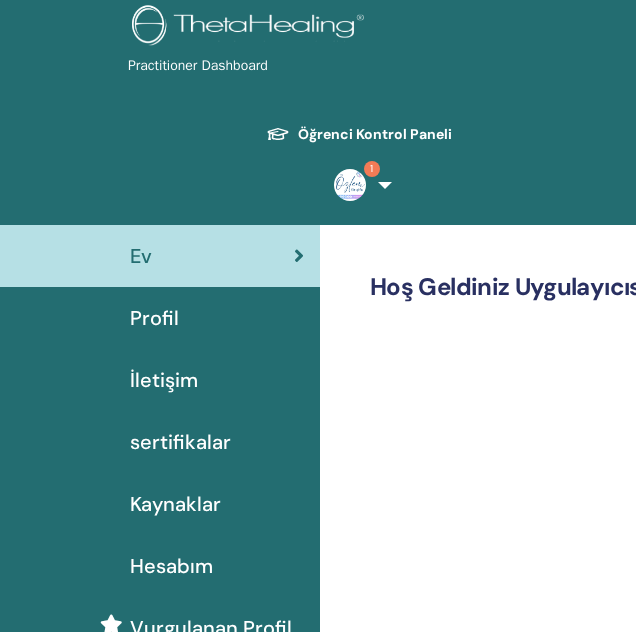 scroll, scrollTop: 0, scrollLeft: 0, axis: both 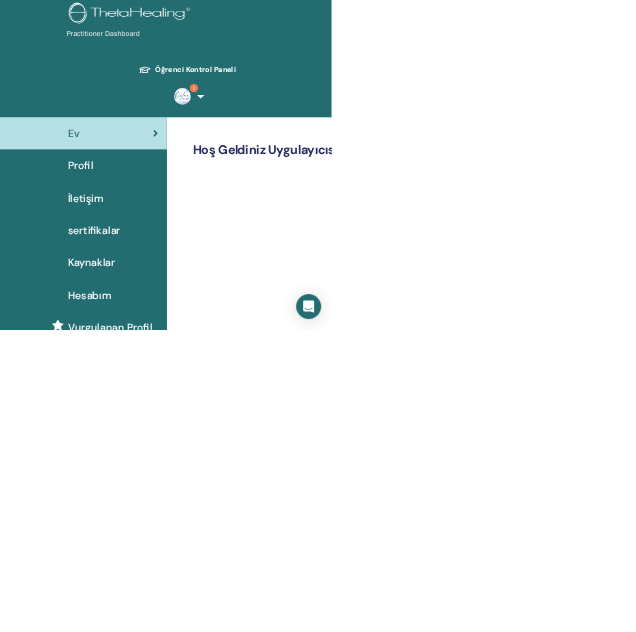 click on "sertifikalar" at bounding box center (180, 442) 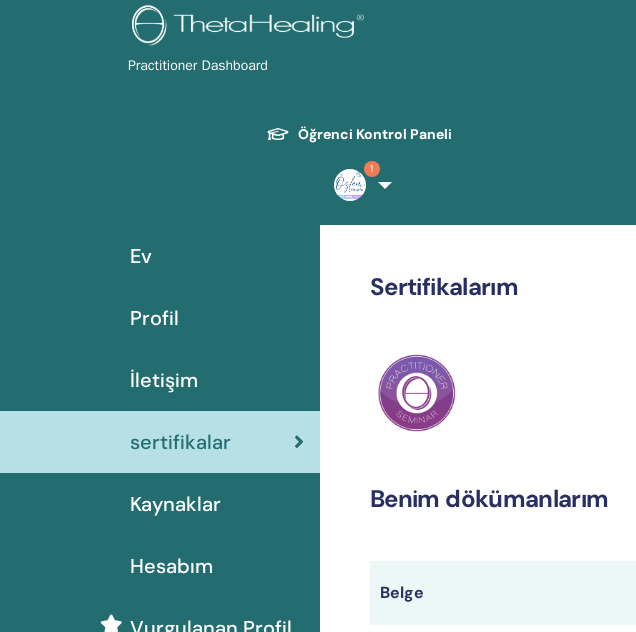 scroll, scrollTop: 0, scrollLeft: 0, axis: both 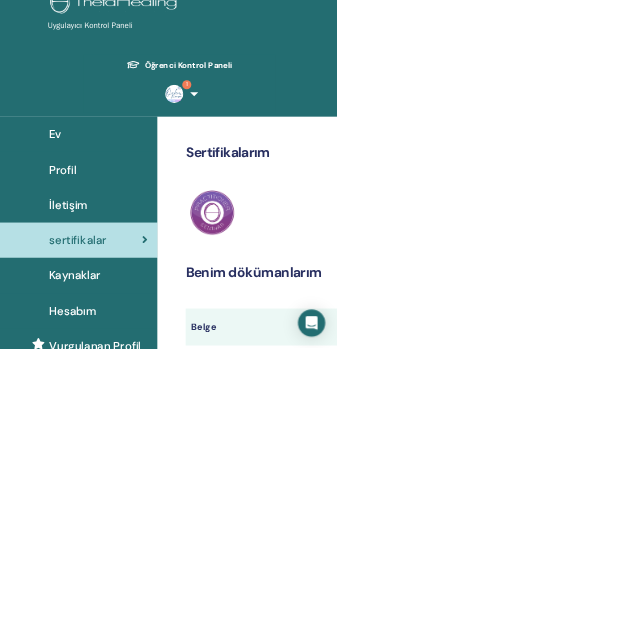 click on "Ev" at bounding box center (160, 257) 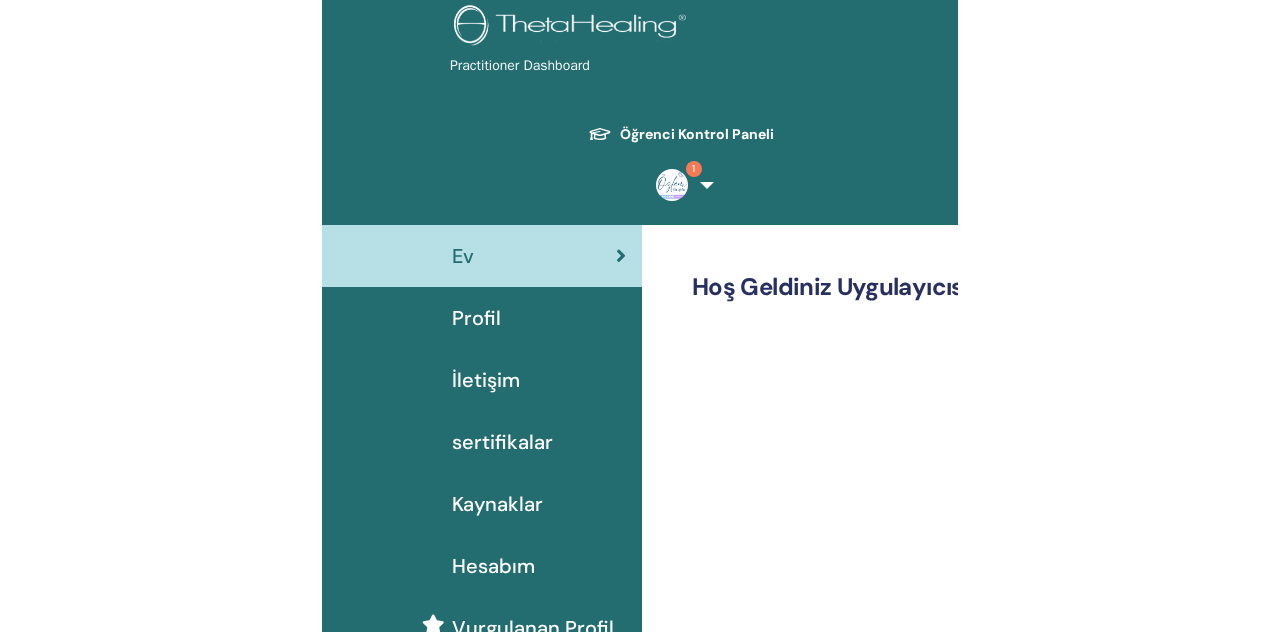 scroll, scrollTop: 0, scrollLeft: 0, axis: both 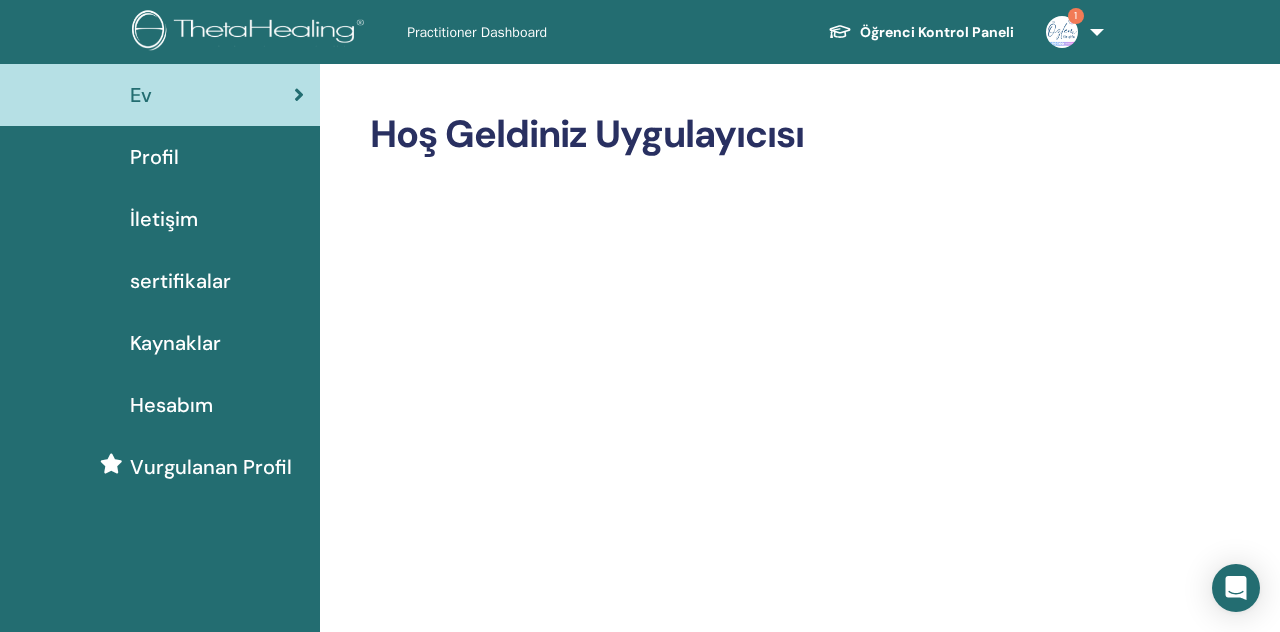 click on "Öğrenci Kontrol Paneli" at bounding box center [921, 32] 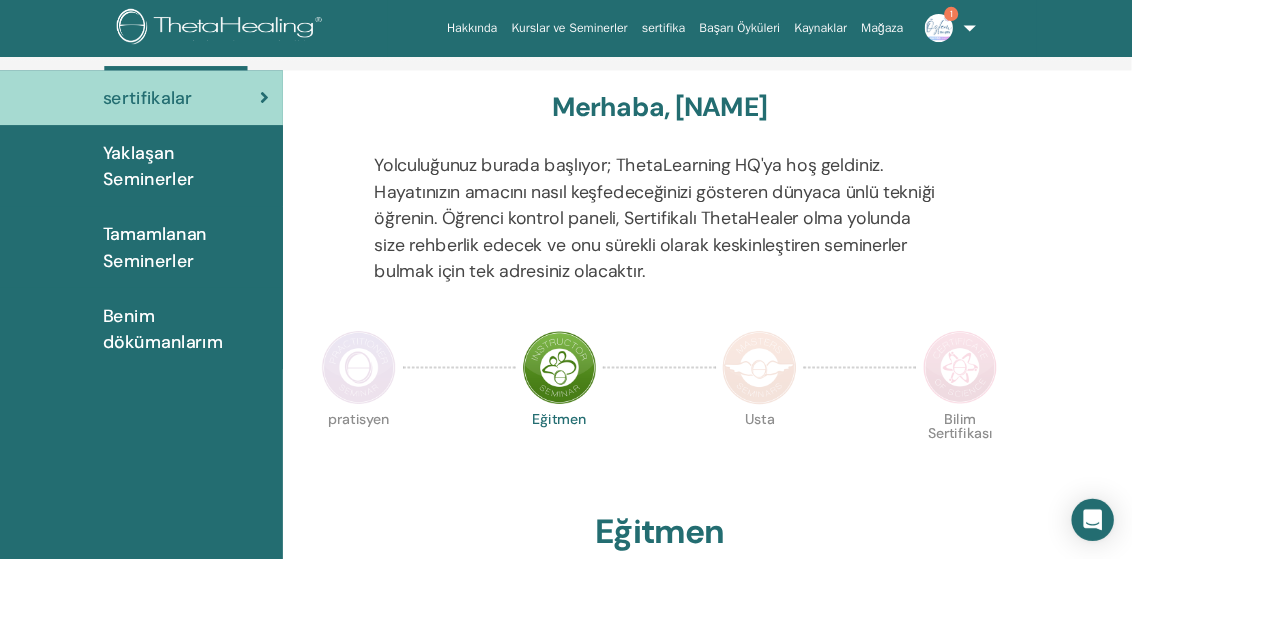 scroll, scrollTop: 144, scrollLeft: 0, axis: vertical 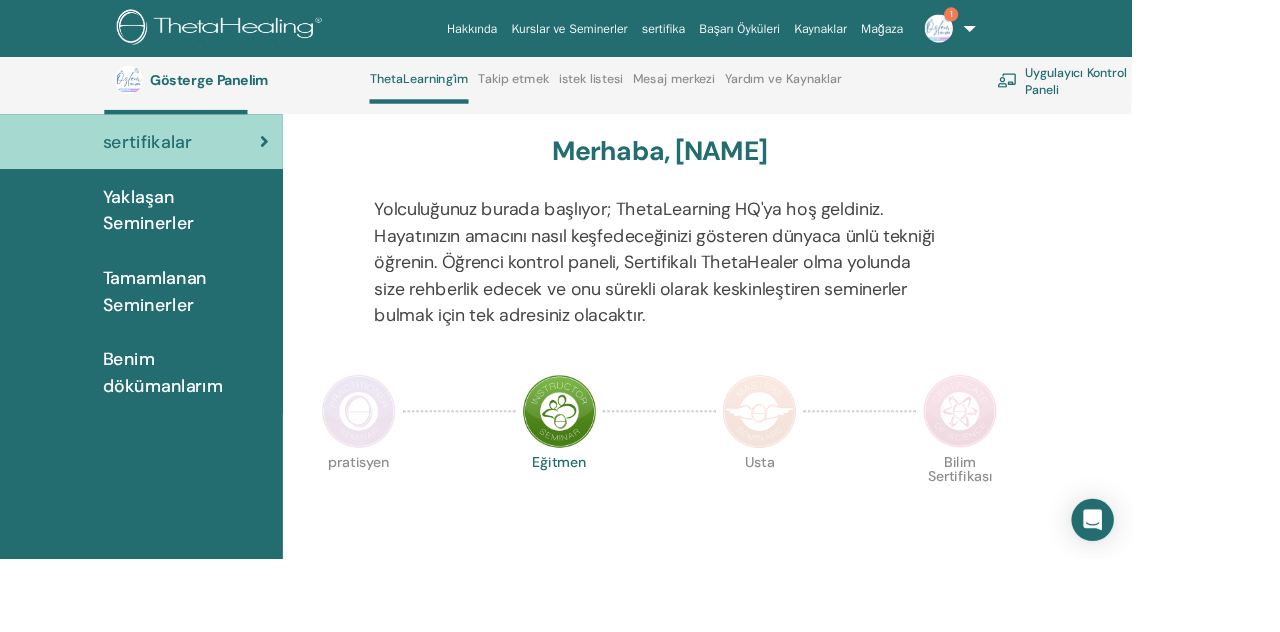 click at bounding box center (406, 465) 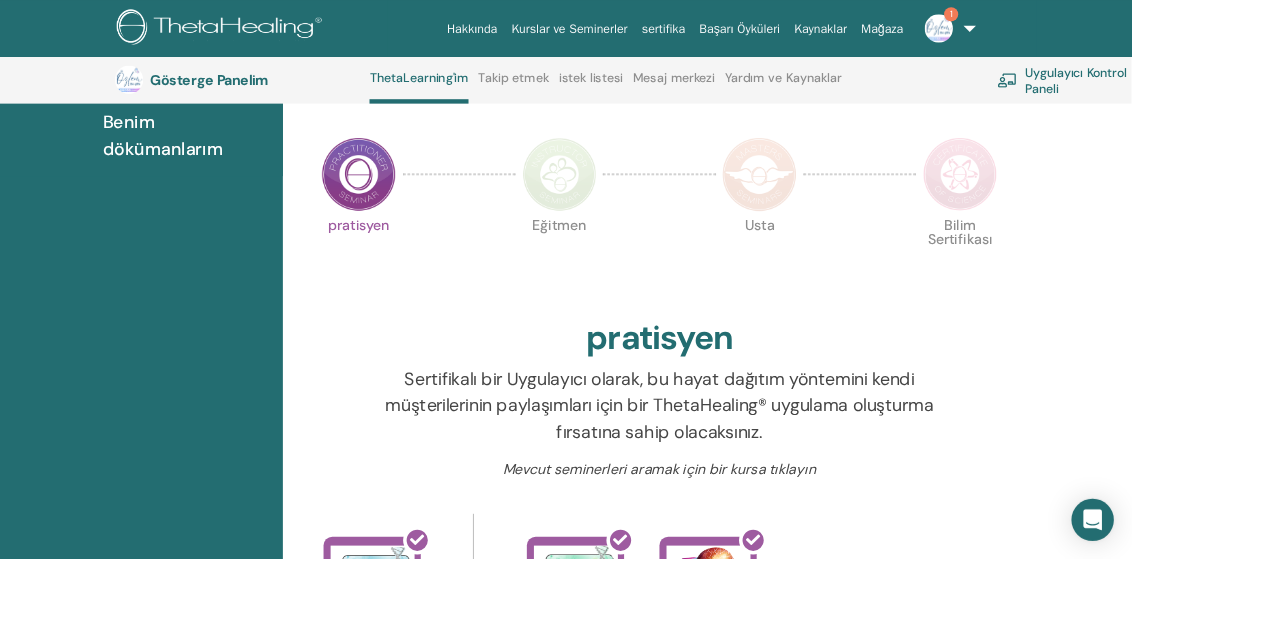 scroll, scrollTop: 358, scrollLeft: 0, axis: vertical 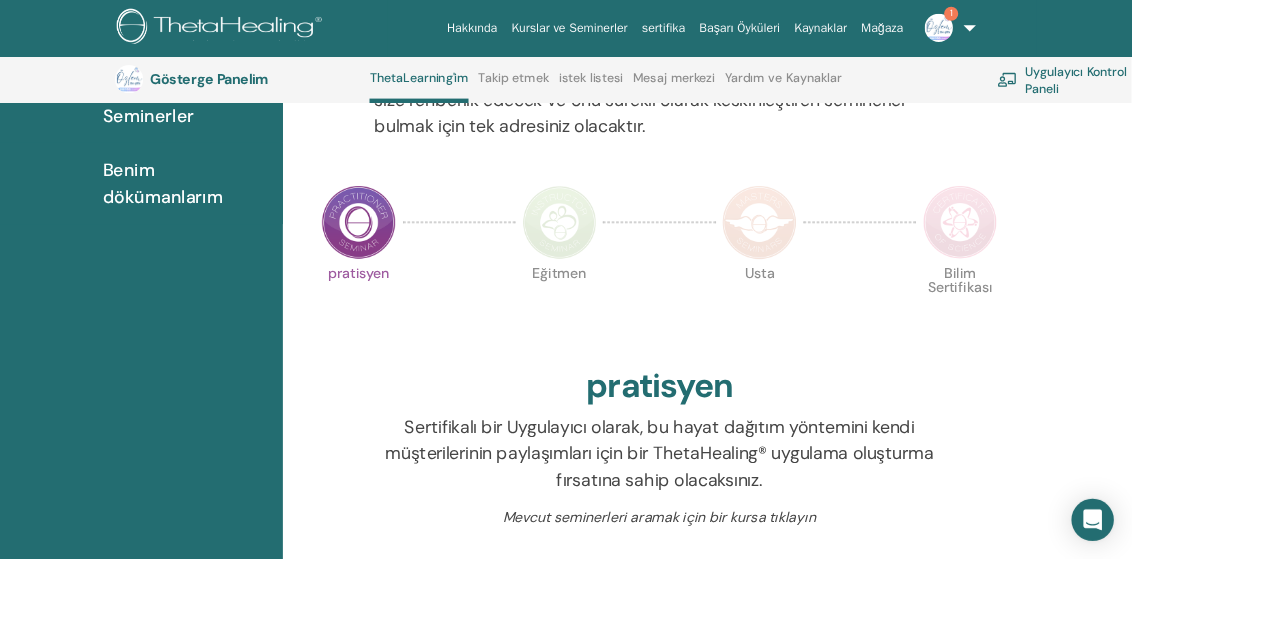 click on "Hesabım" at bounding box center (1419, 91) 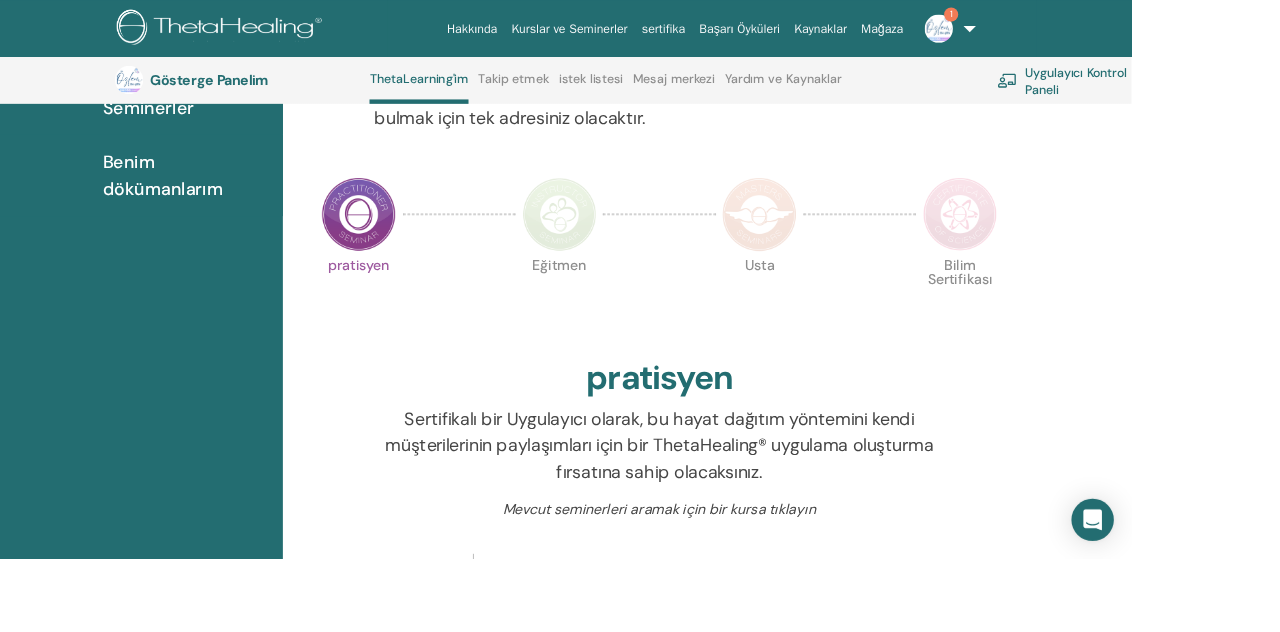 scroll, scrollTop: 421, scrollLeft: 0, axis: vertical 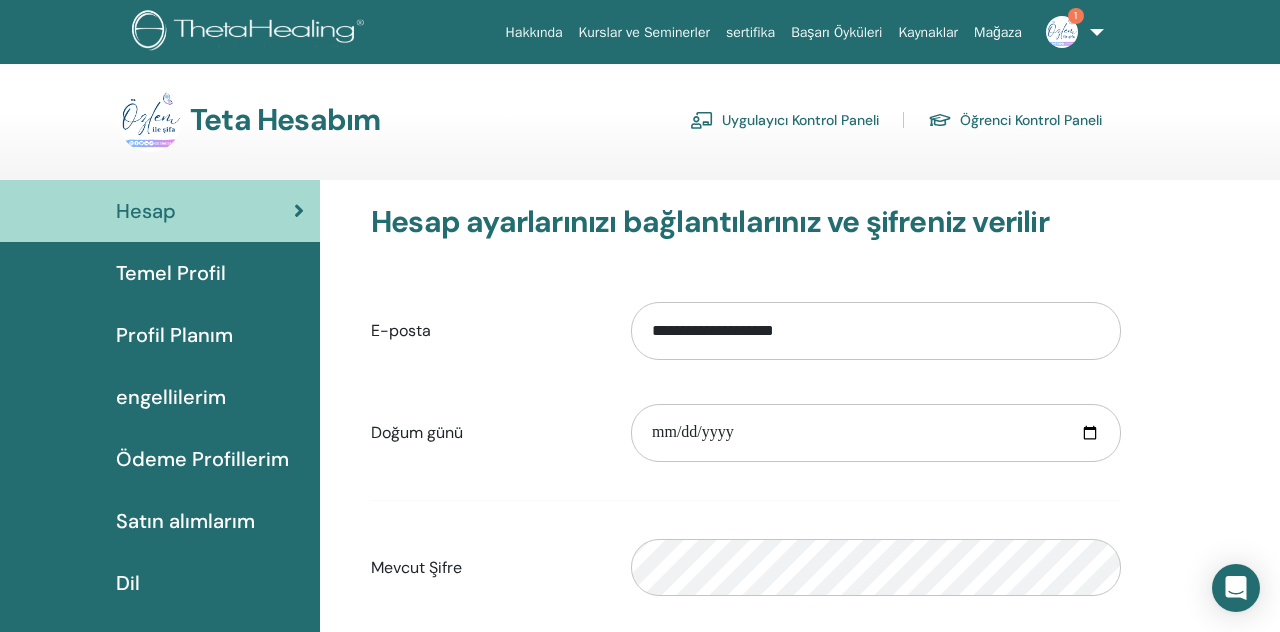 click on "Temel Profil" at bounding box center [160, 273] 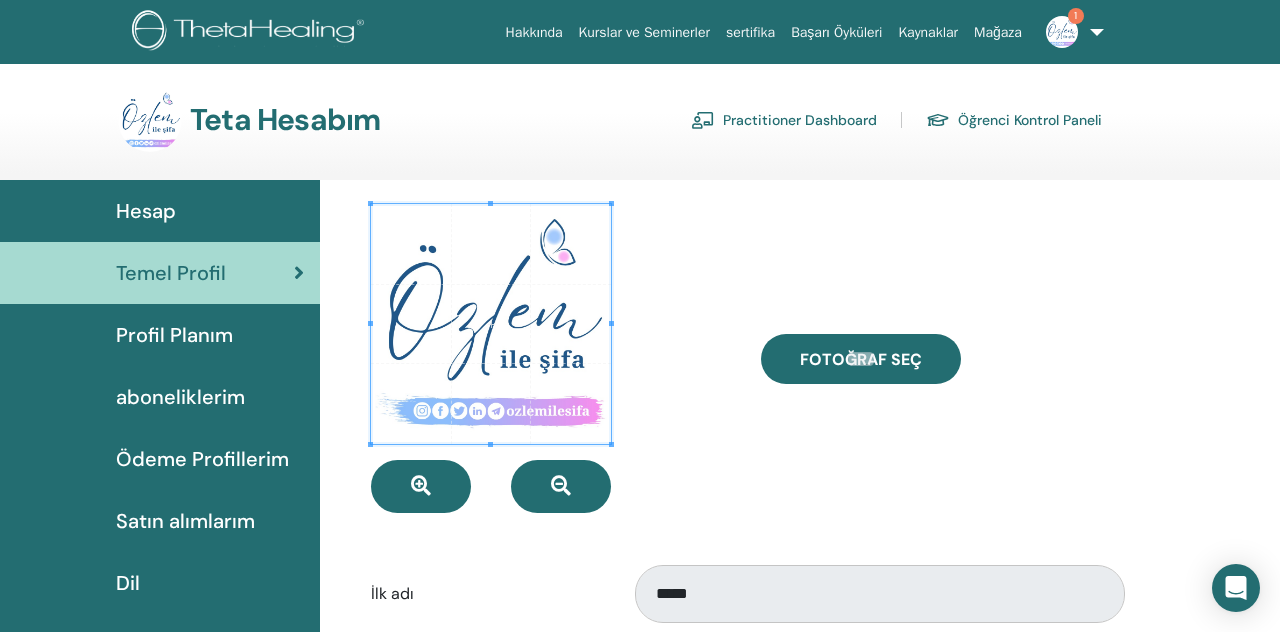 scroll, scrollTop: 0, scrollLeft: 0, axis: both 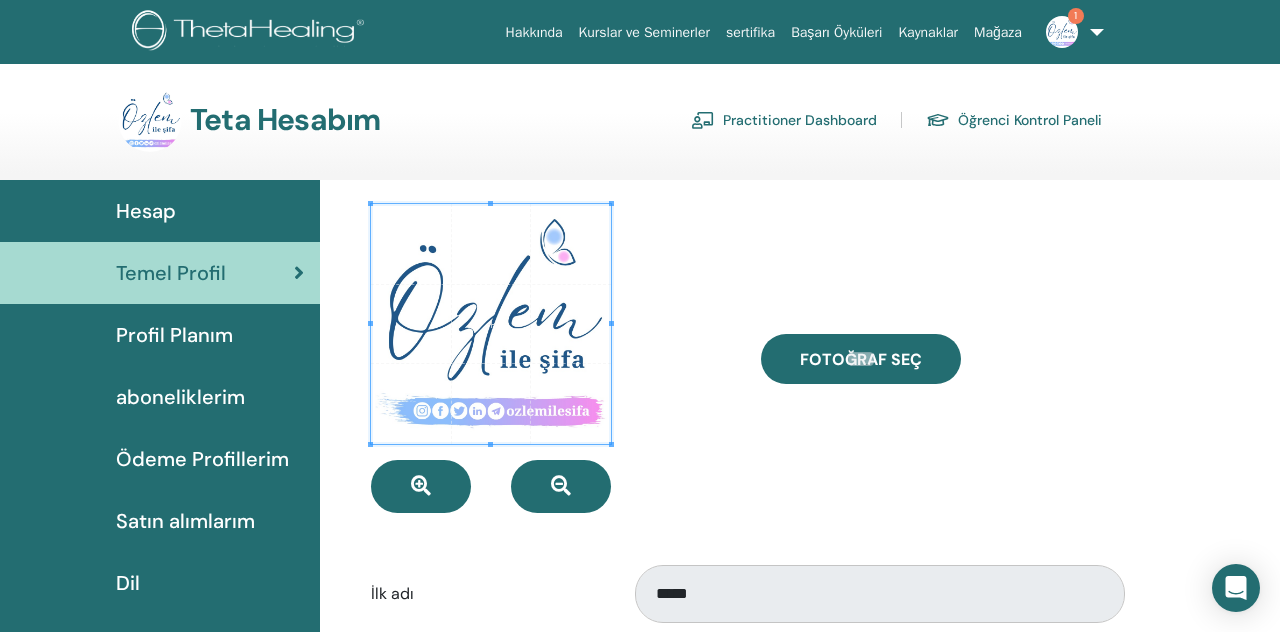 click on "Practitioner Dashboard" at bounding box center (784, 120) 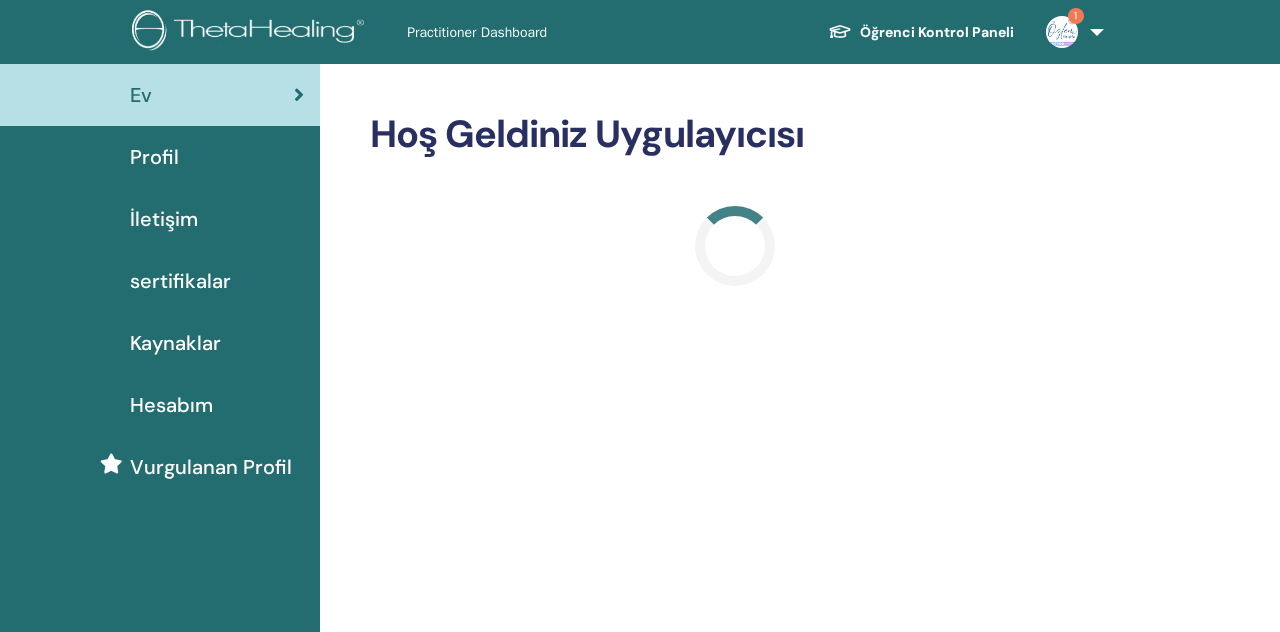 scroll, scrollTop: 0, scrollLeft: 0, axis: both 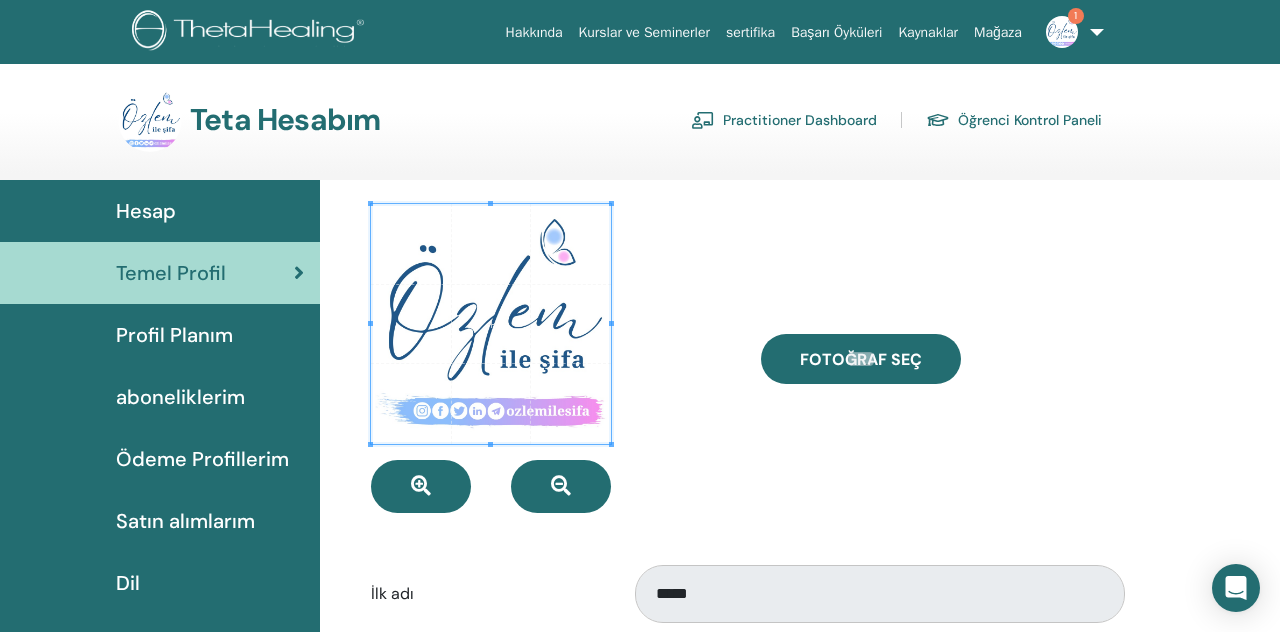 click on "Öğrenci Kontrol Paneli" at bounding box center (1014, 120) 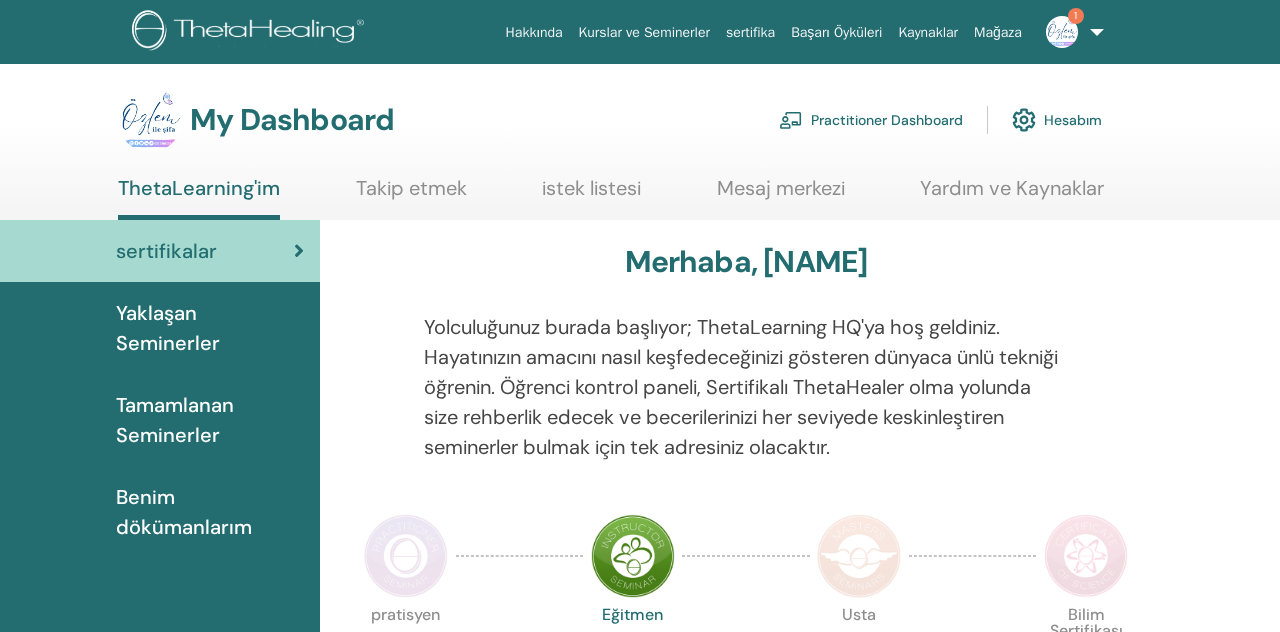 scroll, scrollTop: 0, scrollLeft: 0, axis: both 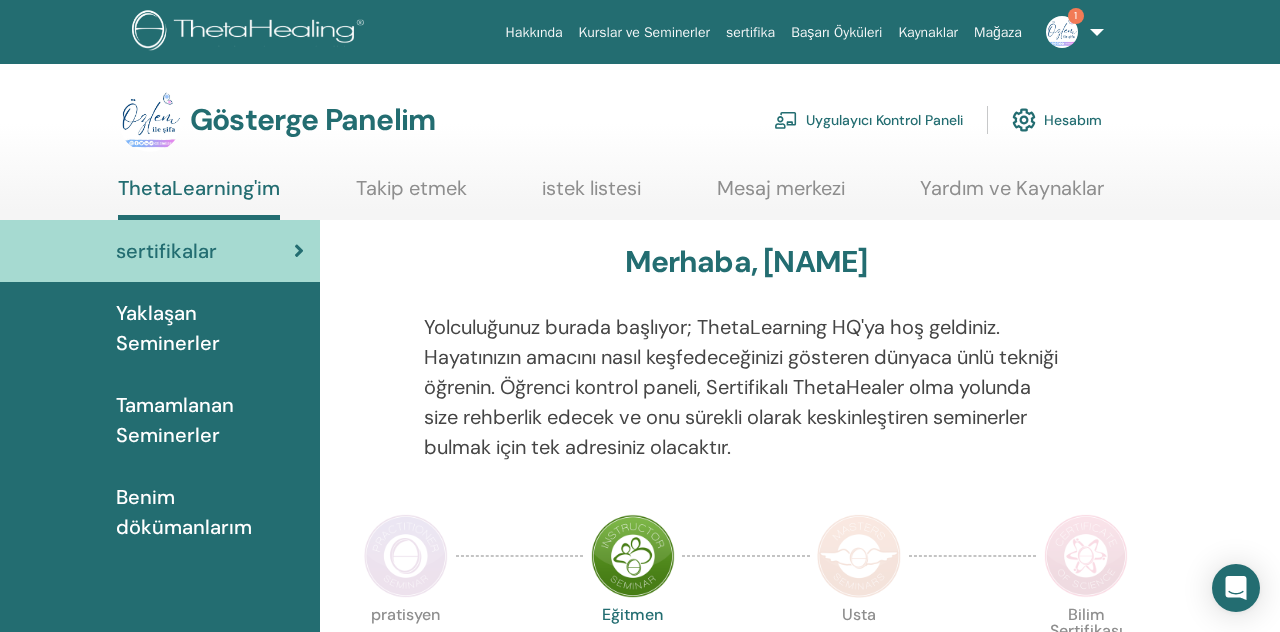 click at bounding box center [406, 556] 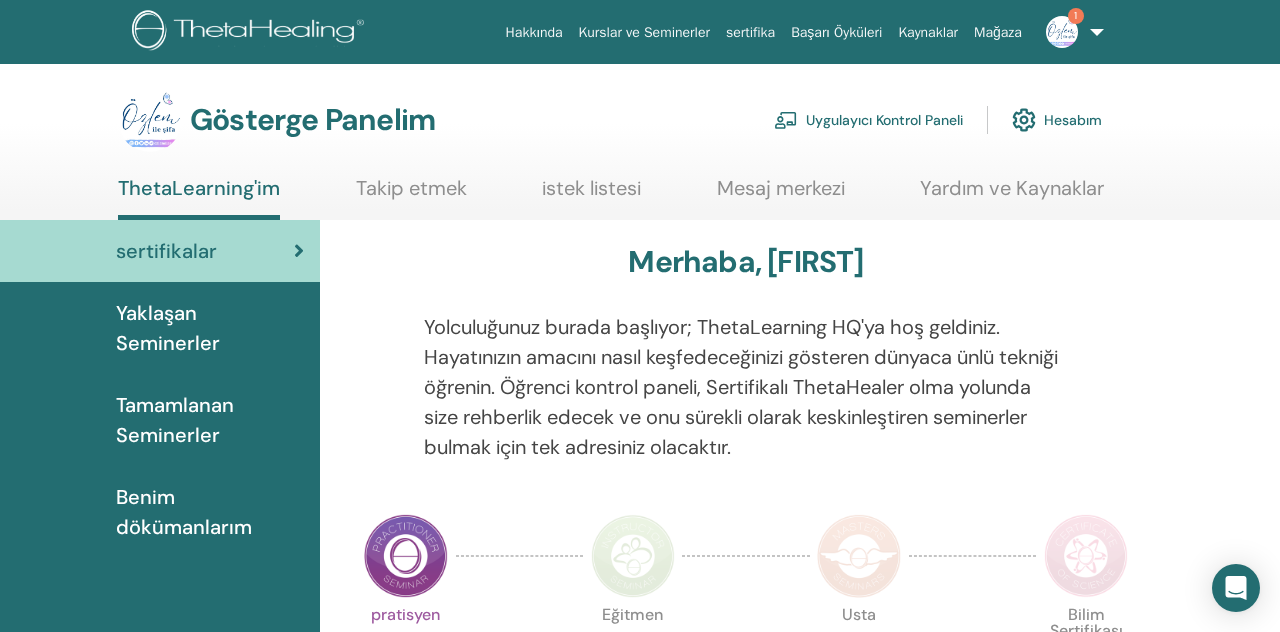 scroll, scrollTop: 0, scrollLeft: 0, axis: both 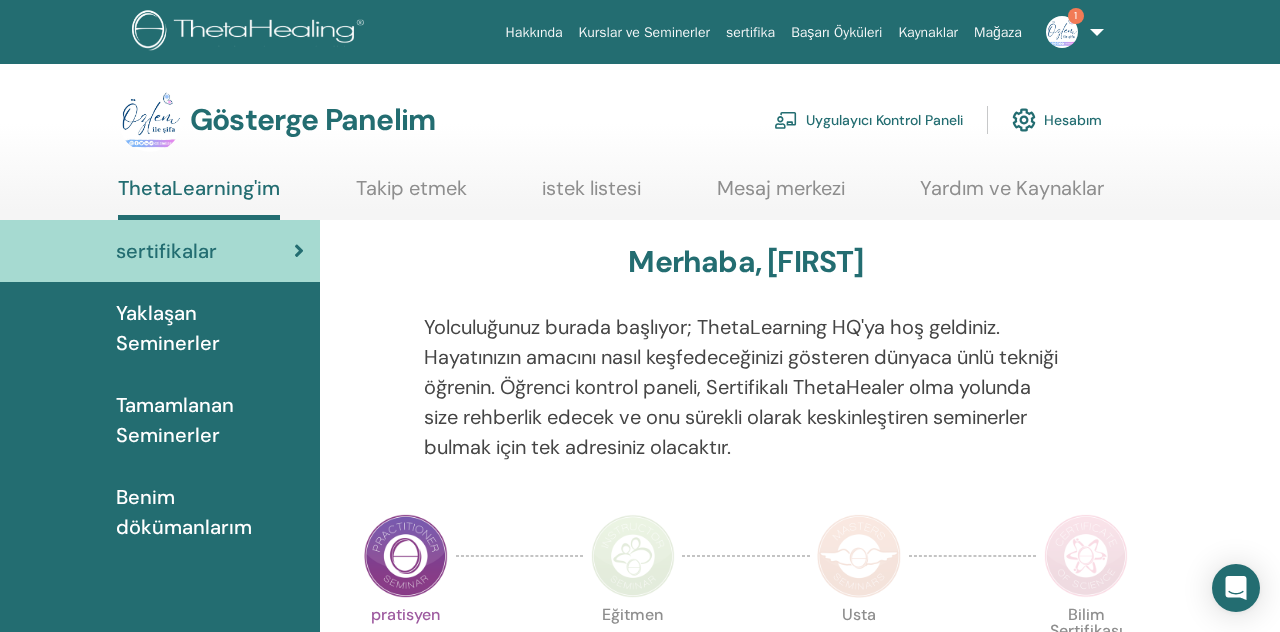 click on "Benim dökümanlarım" at bounding box center (184, 512) 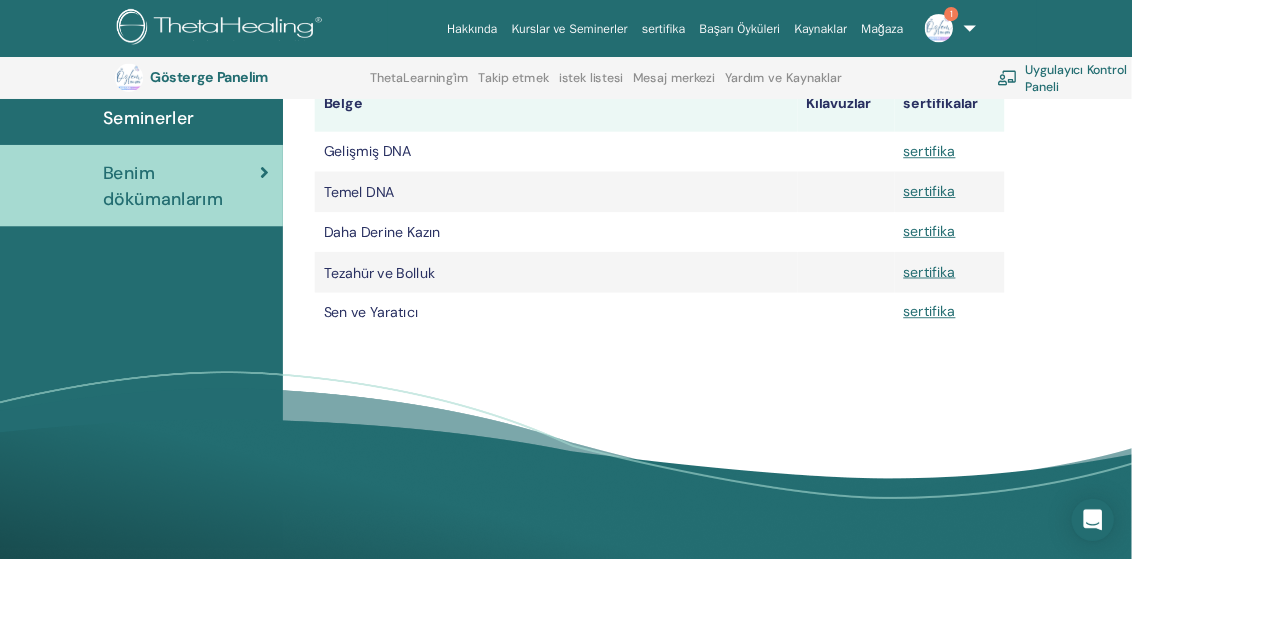 scroll, scrollTop: 346, scrollLeft: 0, axis: vertical 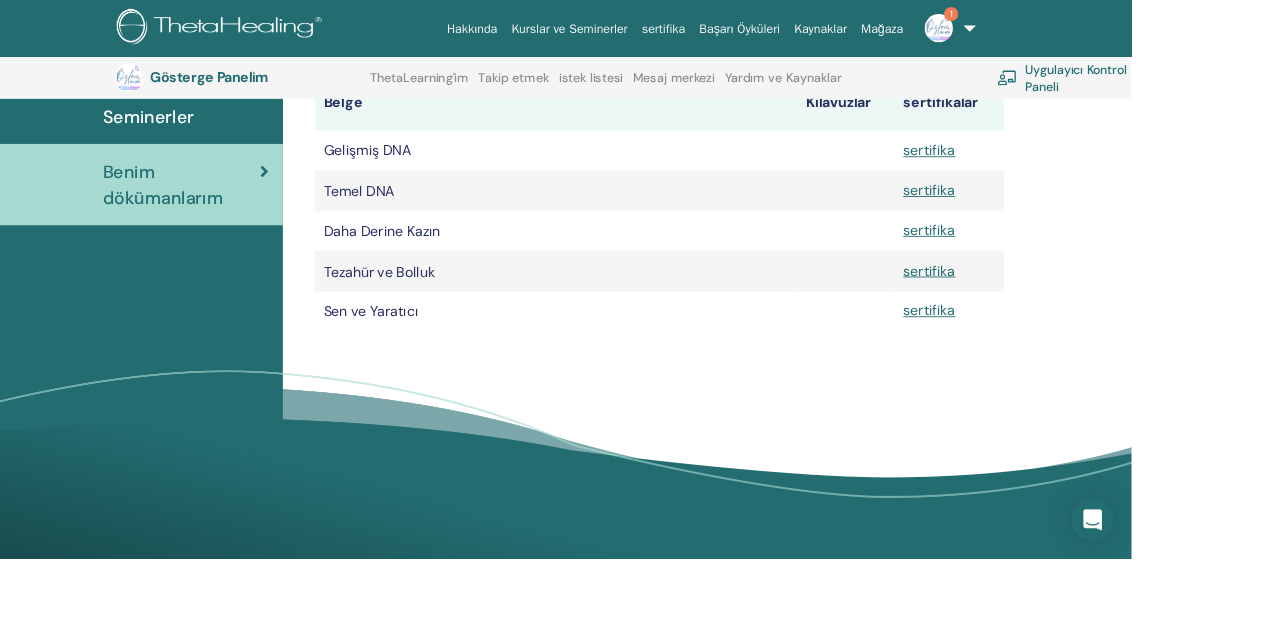 click on "1" at bounding box center (1071, 32) 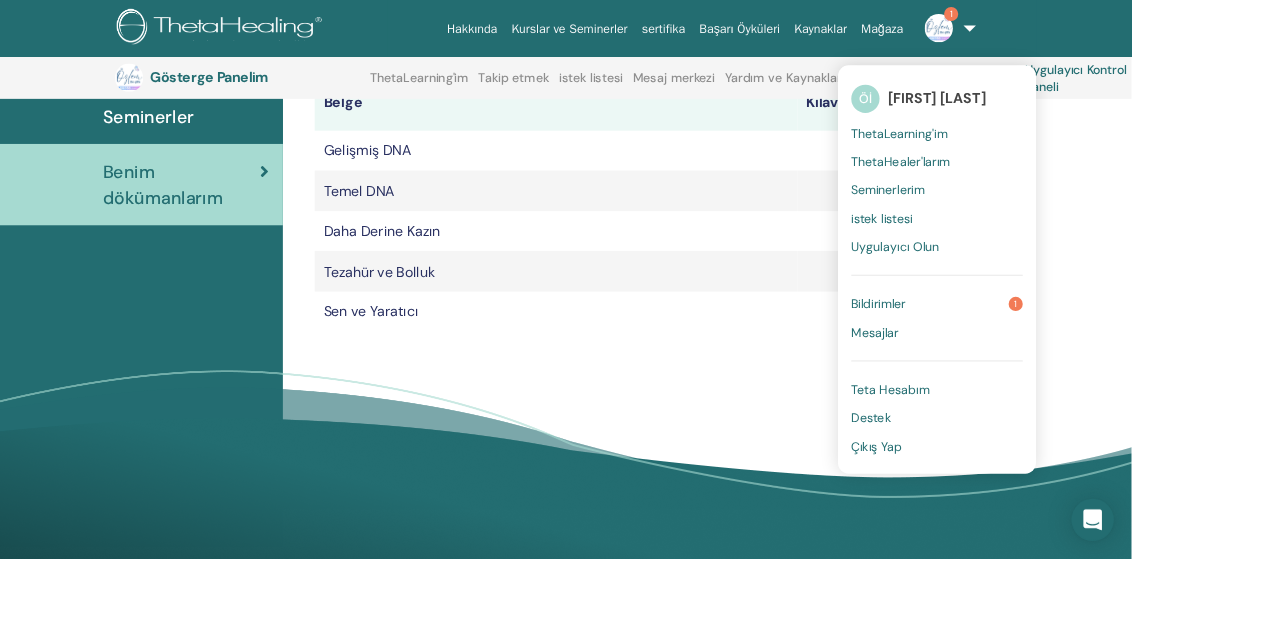 click on "Bildirimler 1" at bounding box center (1060, 344) 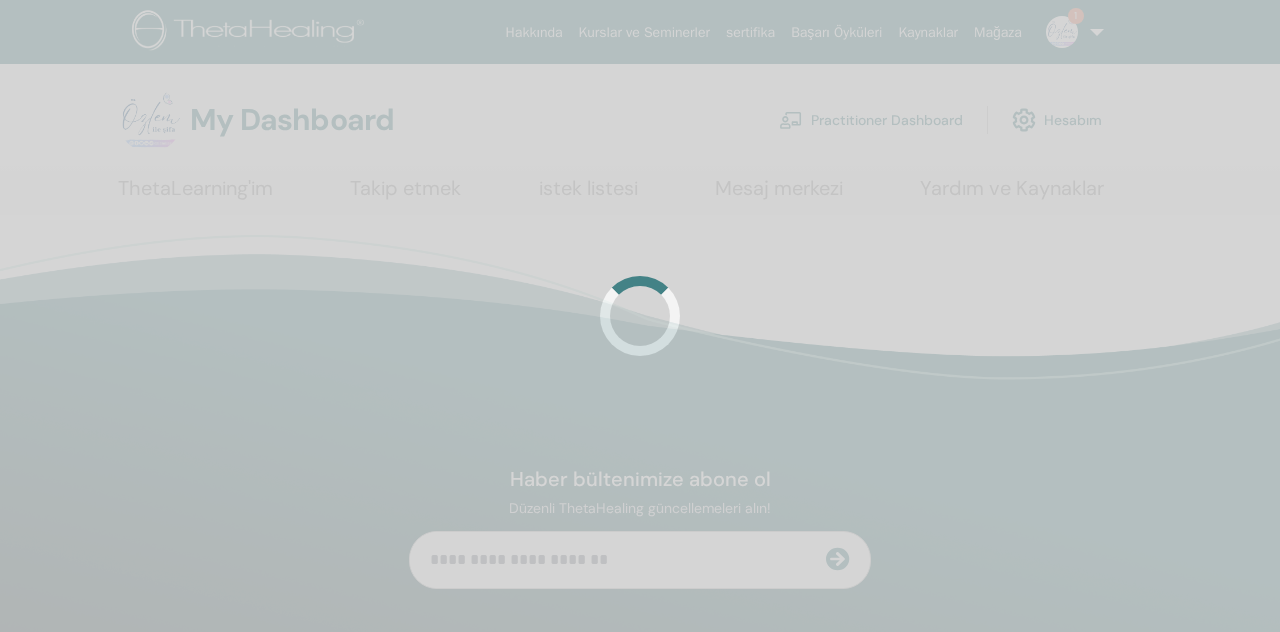 scroll, scrollTop: 0, scrollLeft: 0, axis: both 